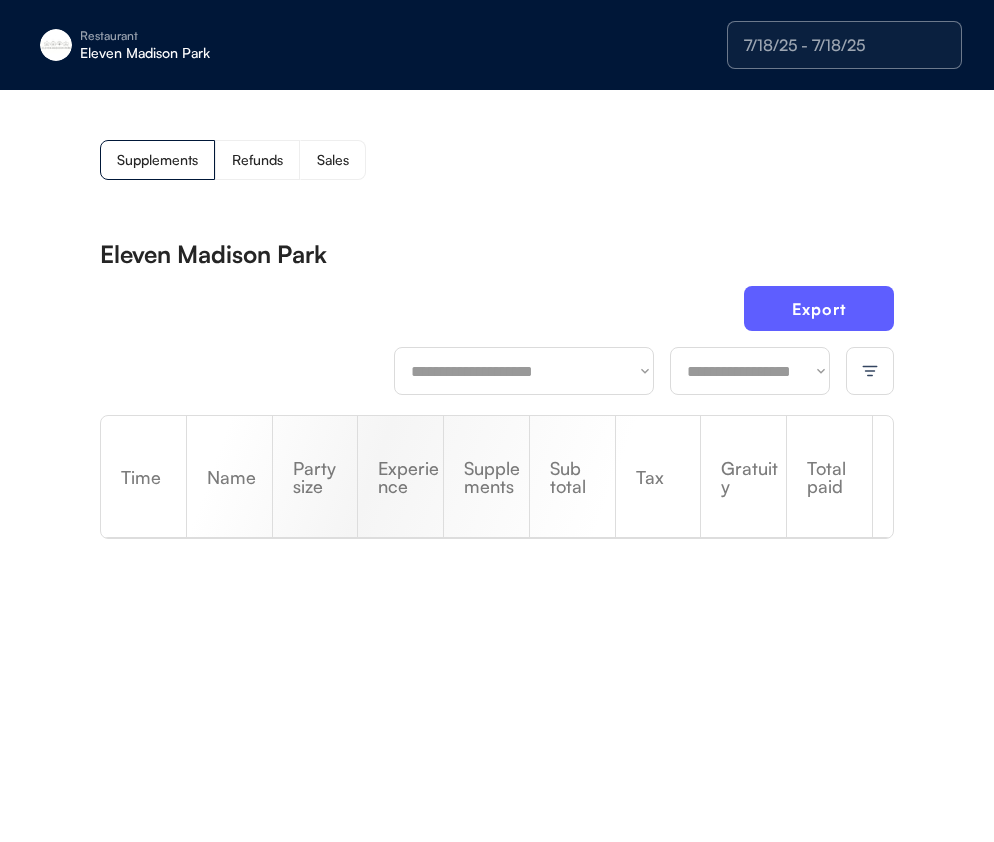 scroll, scrollTop: 0, scrollLeft: 0, axis: both 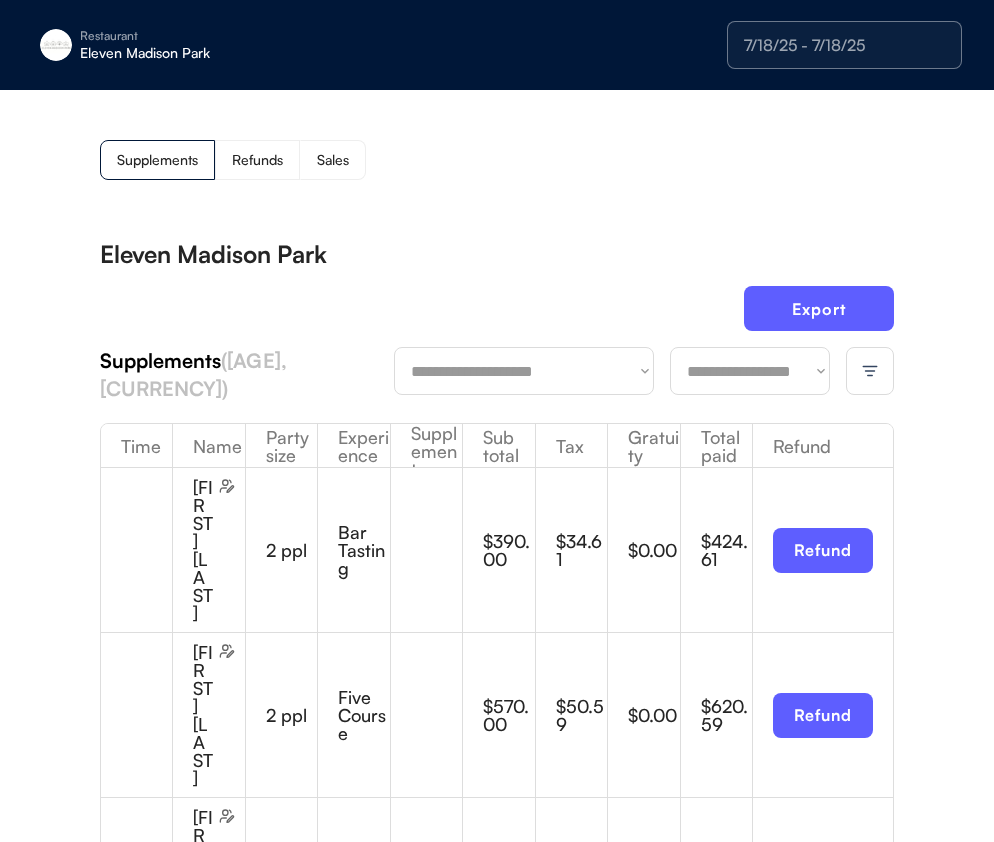 click on "**********" at bounding box center (750, 371) 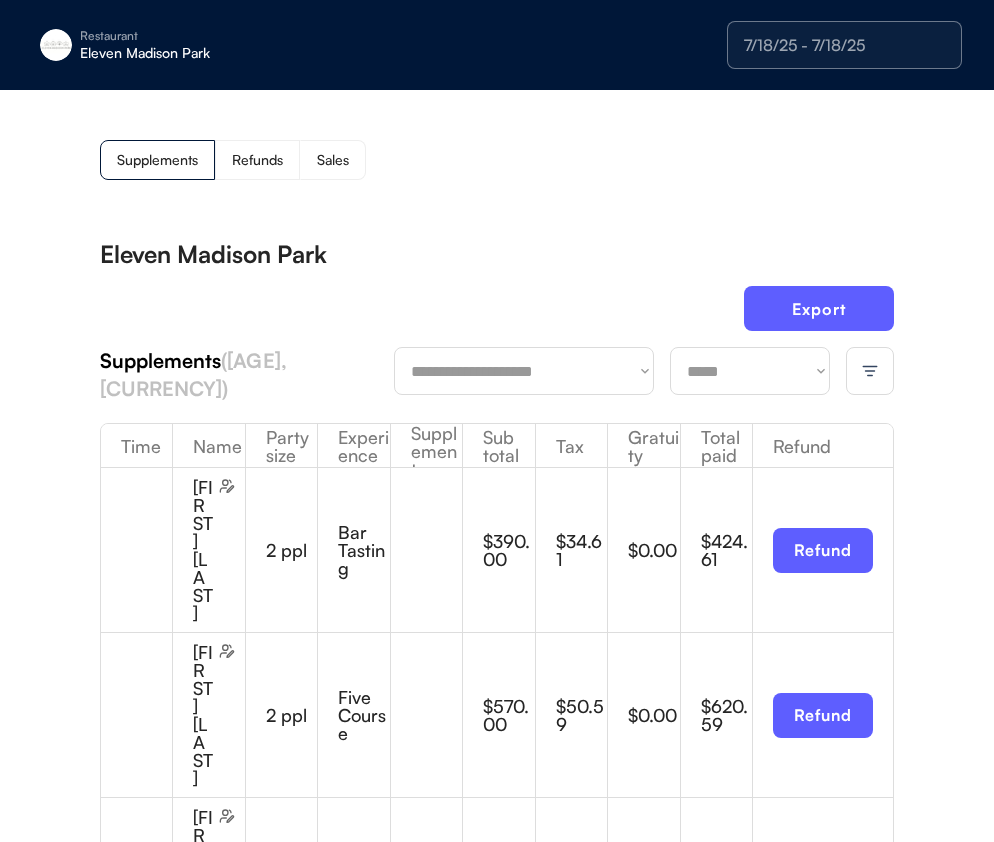 click on "Name Party size Experience Supplements Sub total  Tax Gratuity Total paid Refund   [FIRST] [LAST] 2 ppl Bar Tasting $390.00 $34.61 $0.00 $424.61 Refund   [FIRST] [LAST] 2 ppl Five Course $570.00 $50.59 $0.00 $620.59 Refund   [FIRST] [LAST] 1 ppl Full Tasting $365.00 $32.39 $0.00 $397.39 Refund   [FIRST] [LAST] 2 ppl Five Course 4" Signature Cake  (x1) $665.00 $59.02 $0.00 $724.02 Refund   [FIRST] [LAST] 1 ppl Full Tasting $365.00 $32.39 $0.00 $397.39 Refund   [FIRST] [LAST] 2 ppl Bar Tasting Eat More Plants: A Chef’s Journal  (x1) $465.00 $41.27 $0.00 $506.27 Refund   [FIRST] [LAST] 2 ppl Five Course $570.00 $50.59 $0.00 $620.59 Refund   [FIRST] [LAST] 2 ppl Bar Tasting $390.00 $34.61 $0.00 $424.61 Refund   [FIRST] [LAST] 4 ppl Full Tasting $1,460.00 $129.57 $0.00 $1,589.57 Refund   [FIRST] [LAST] 2 ppl Five Course $570.00 $50.59 $0.00 $620.59 Refund   [FIRST] [LAST] 2 ppl $0.00 2 ppl" at bounding box center [497, 1845] 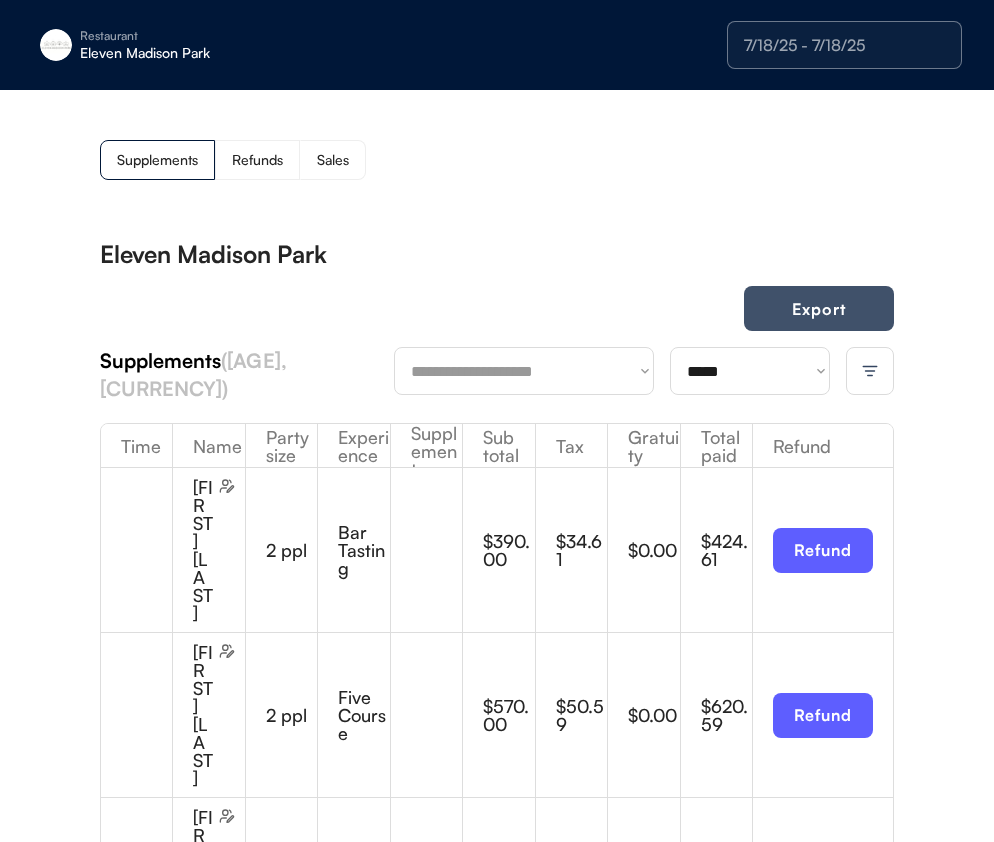 click on "Export" at bounding box center [819, 308] 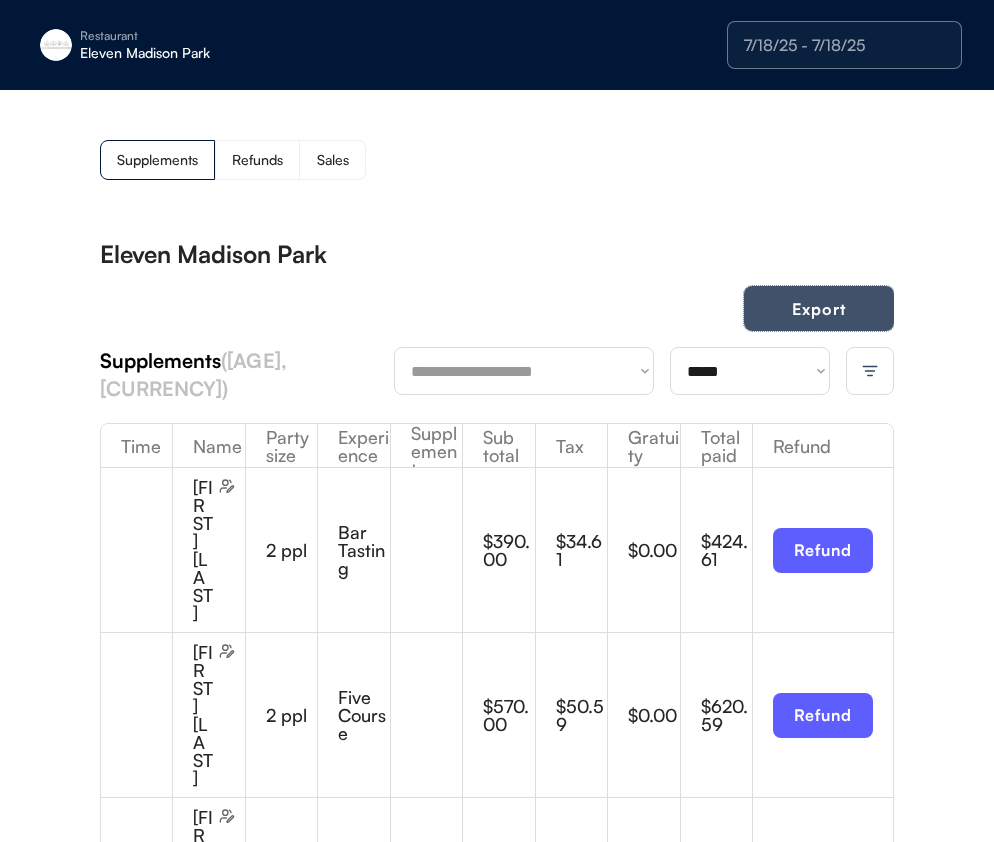 click on "Export" at bounding box center (819, 308) 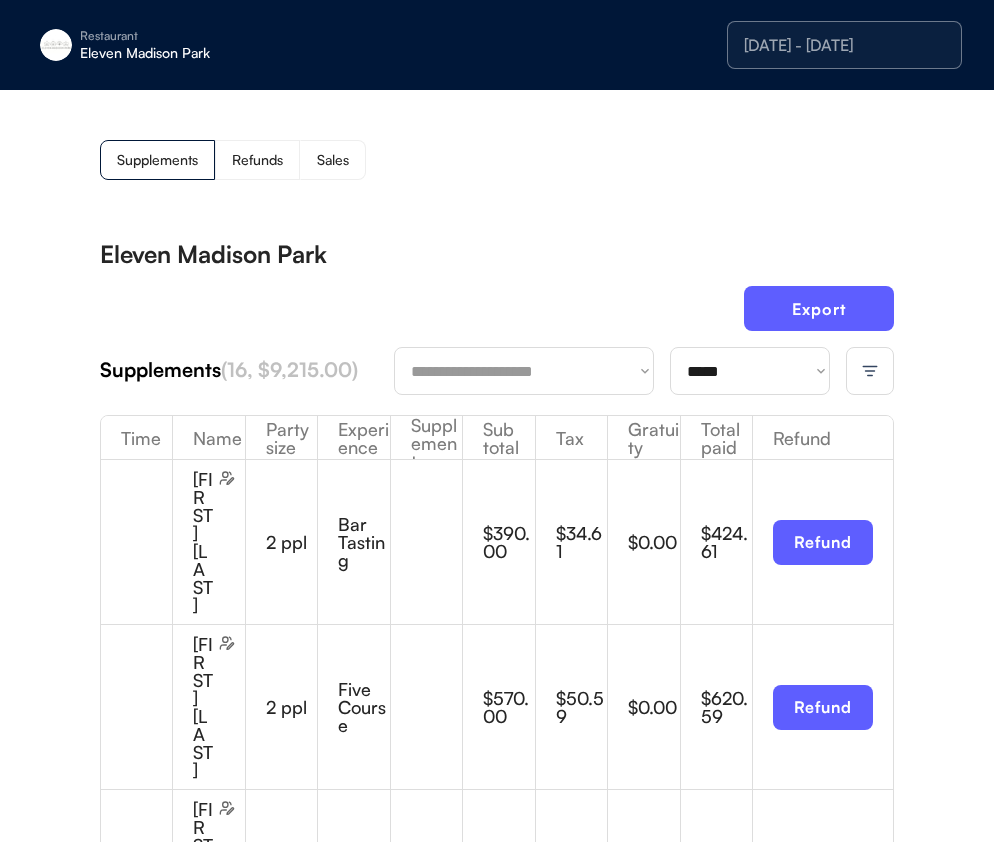 scroll, scrollTop: 0, scrollLeft: 0, axis: both 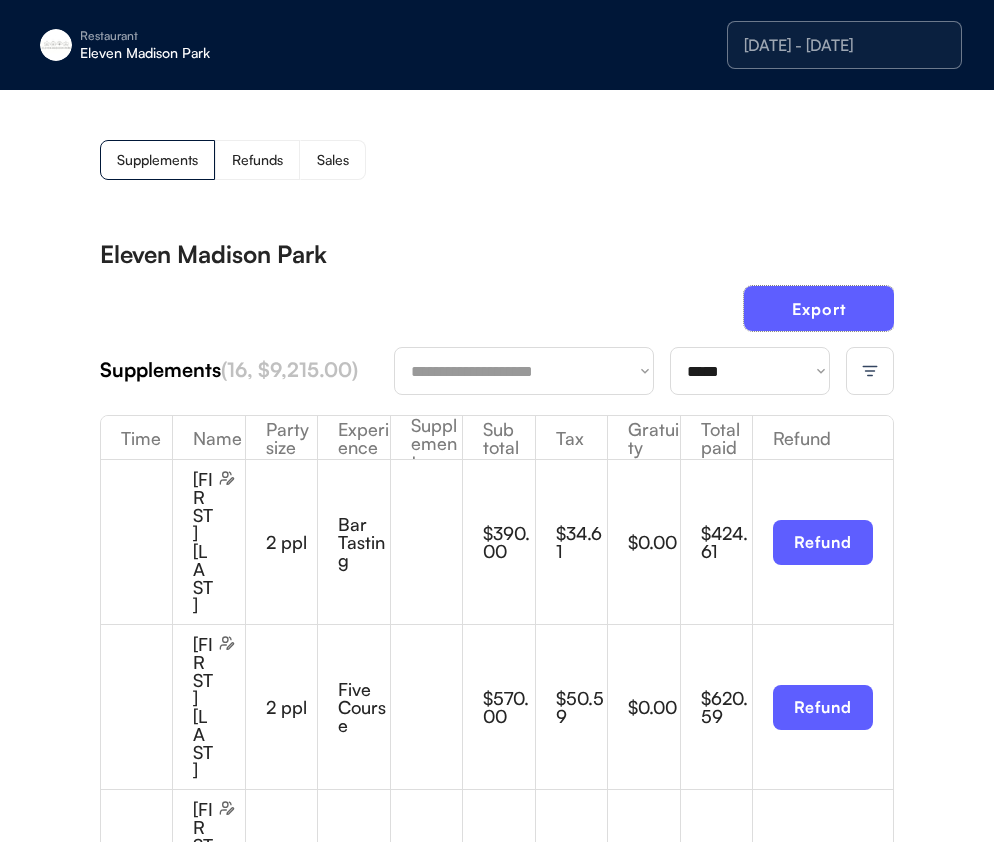 click on "**********" at bounding box center (750, 371) 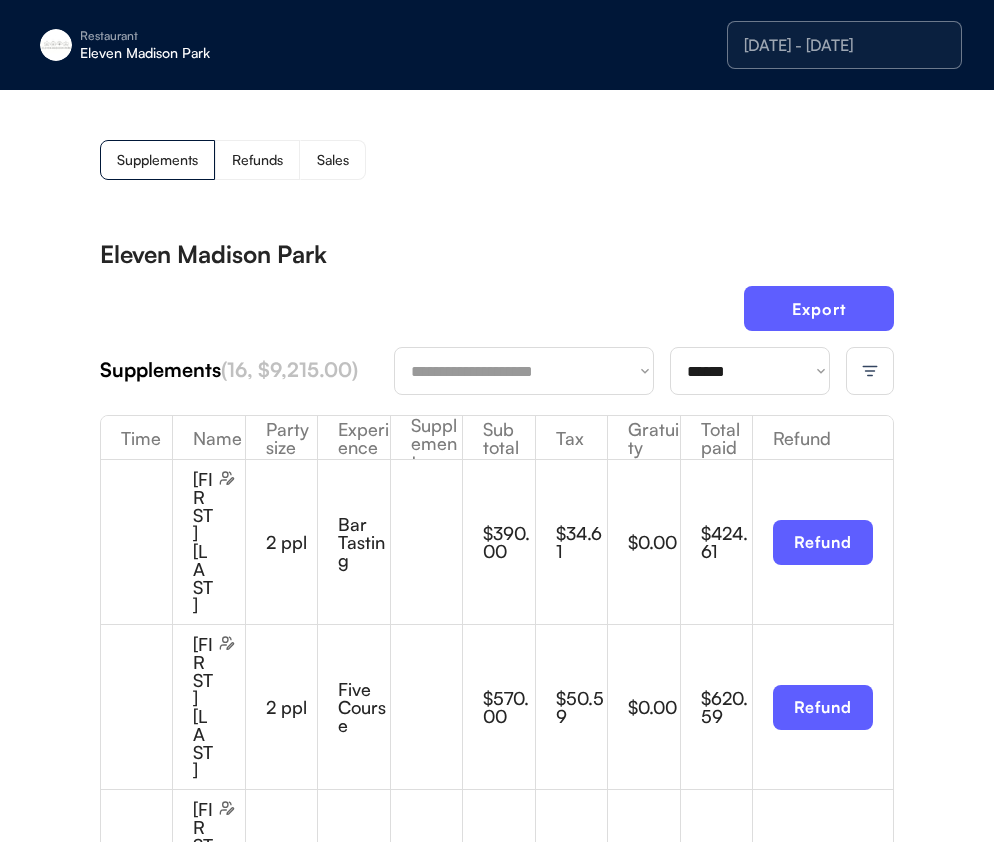 click on "**********" at bounding box center [497, 1768] 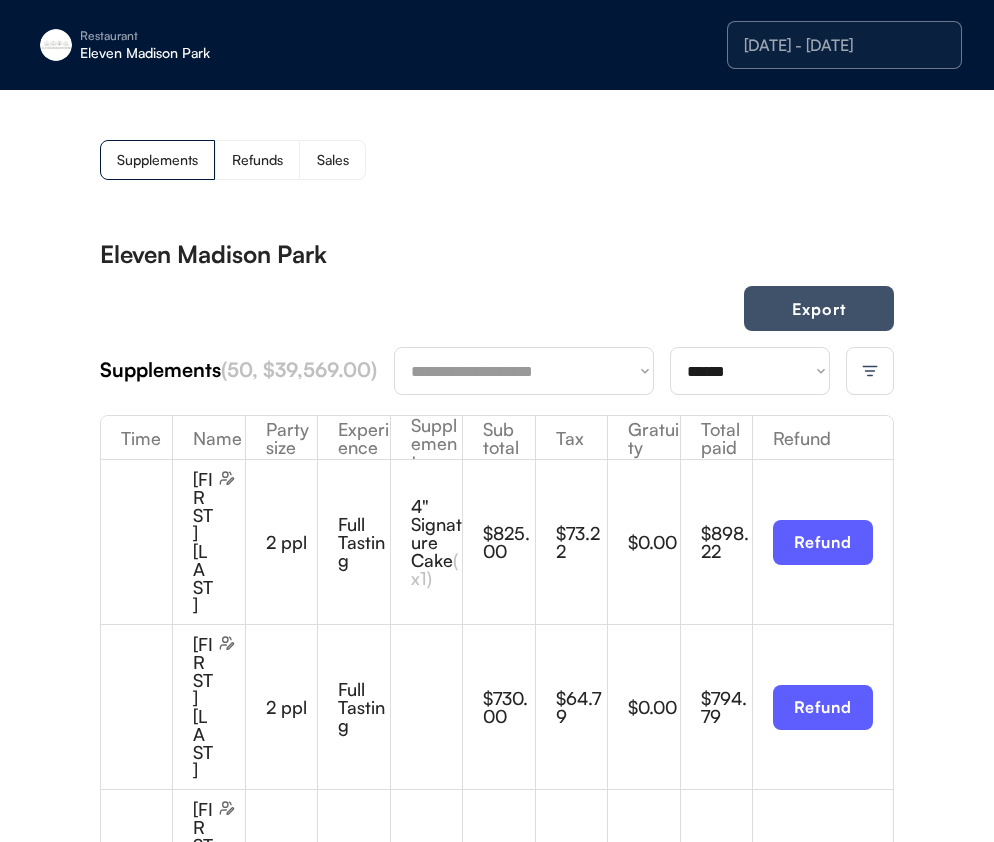 click on "Export" at bounding box center (819, 308) 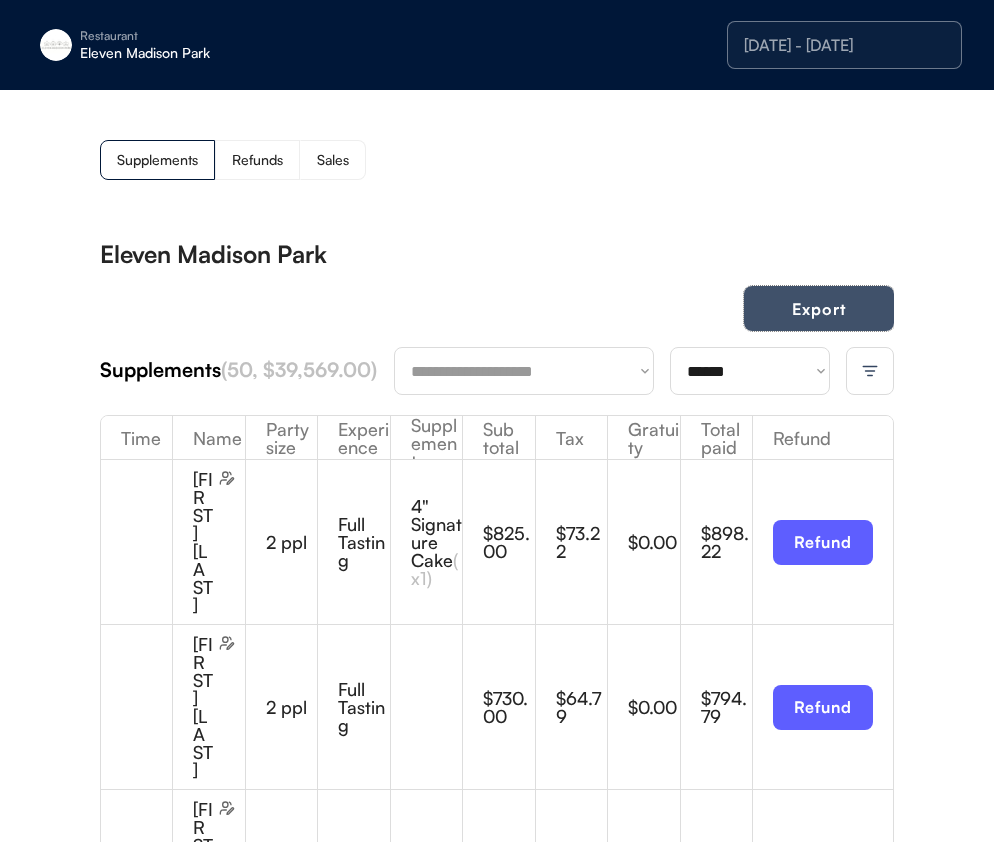 click on "Export" at bounding box center [819, 308] 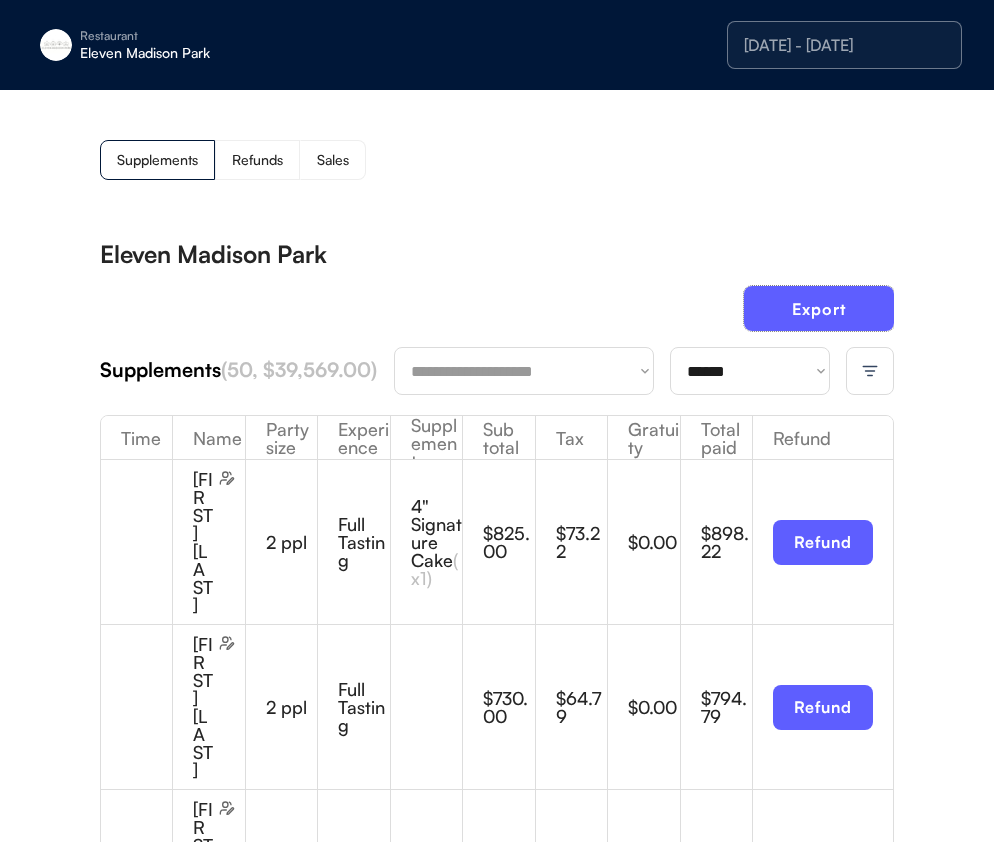 drag, startPoint x: 807, startPoint y: 46, endPoint x: 753, endPoint y: 2, distance: 69.656296 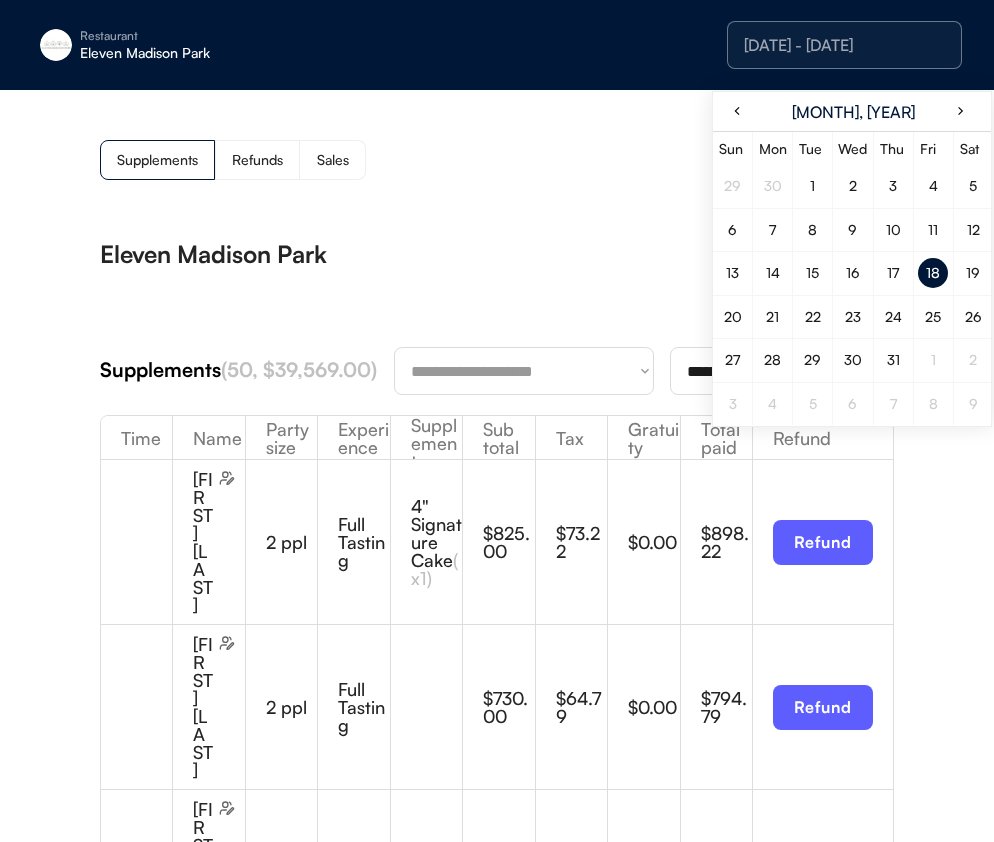 click on "19" at bounding box center [973, 273] 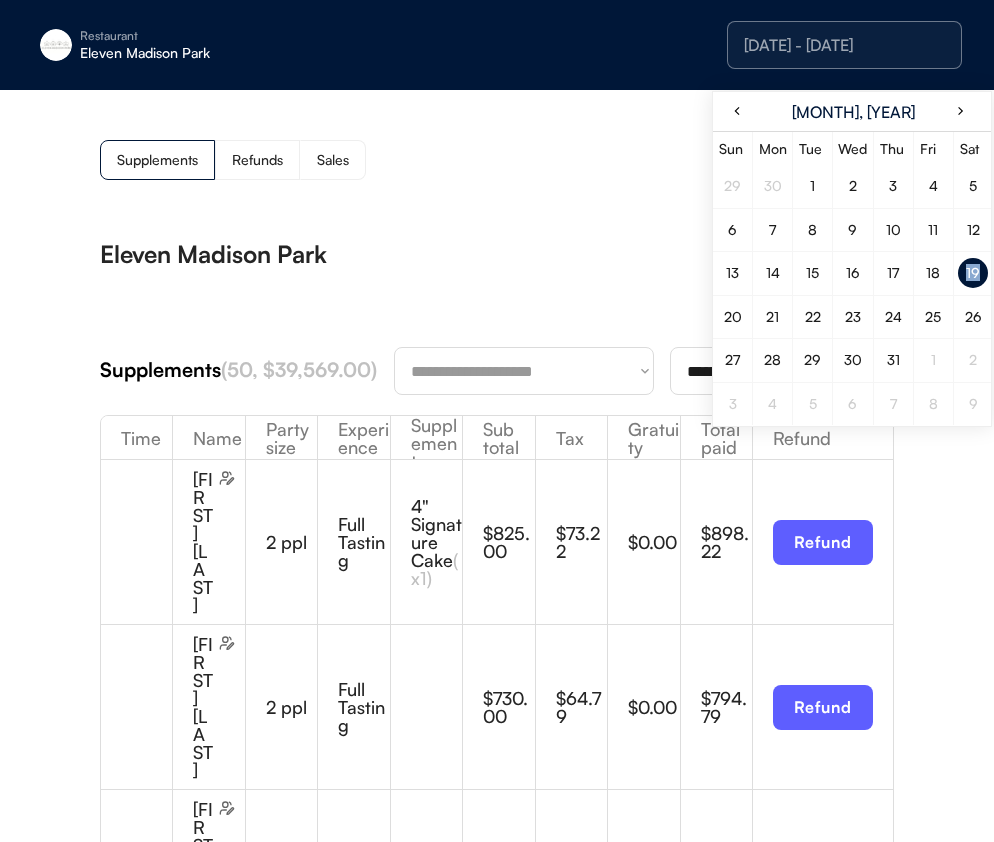 scroll, scrollTop: 1, scrollLeft: 0, axis: vertical 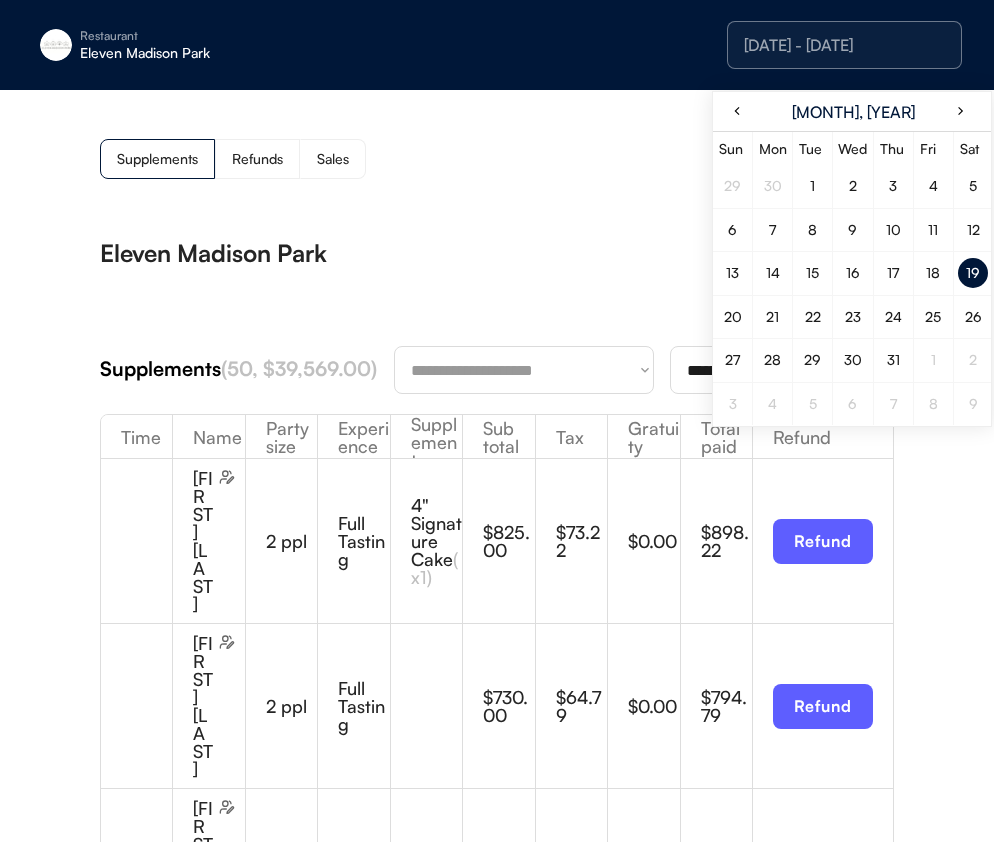 click on "Eleven Madison Park" at bounding box center (497, 253) 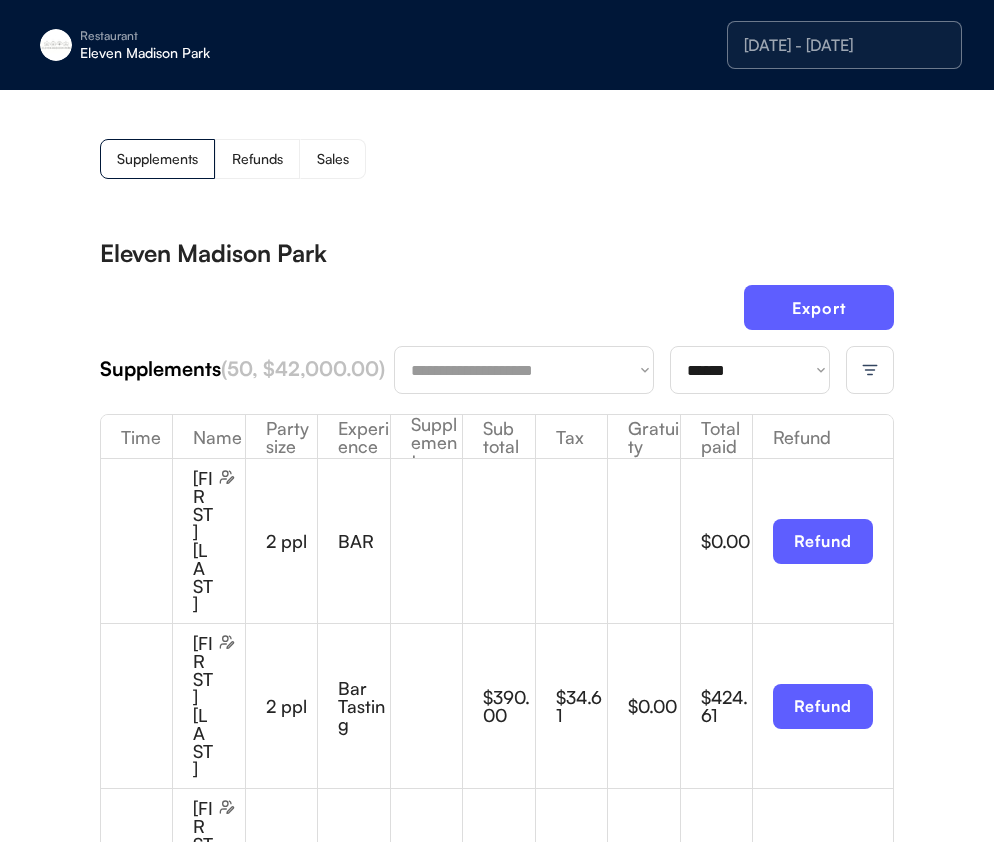 click on "**********" at bounding box center (750, 370) 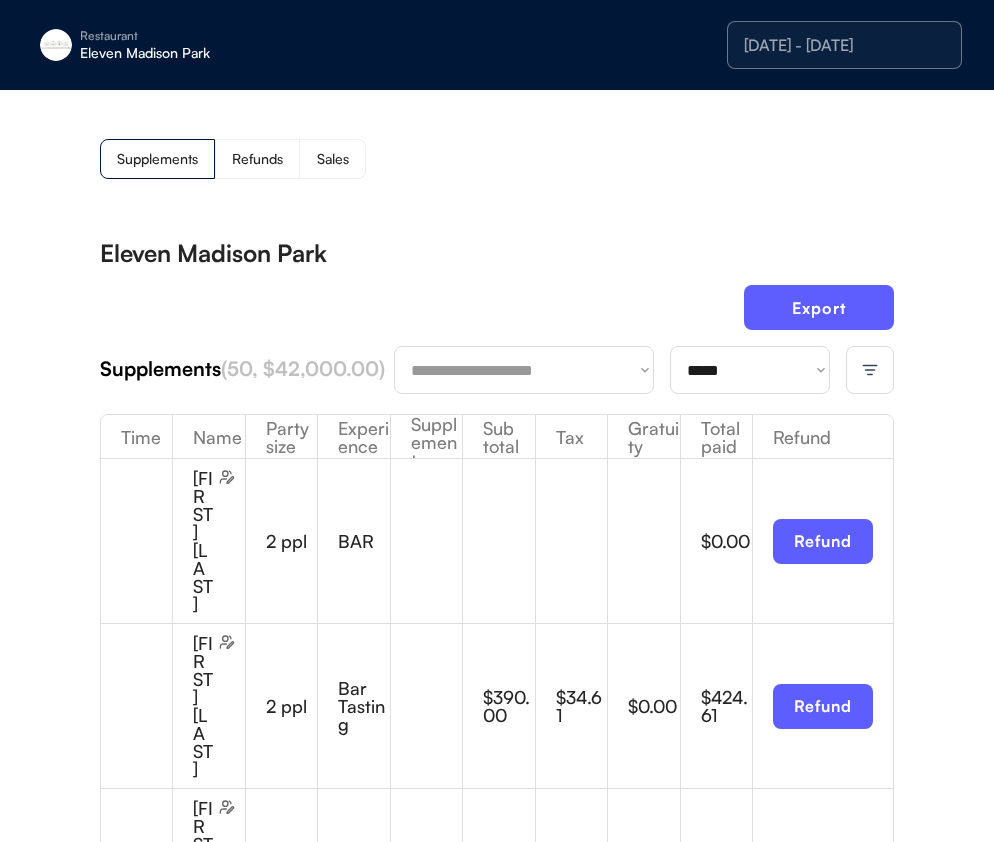 click on "**********" at bounding box center [497, 1835] 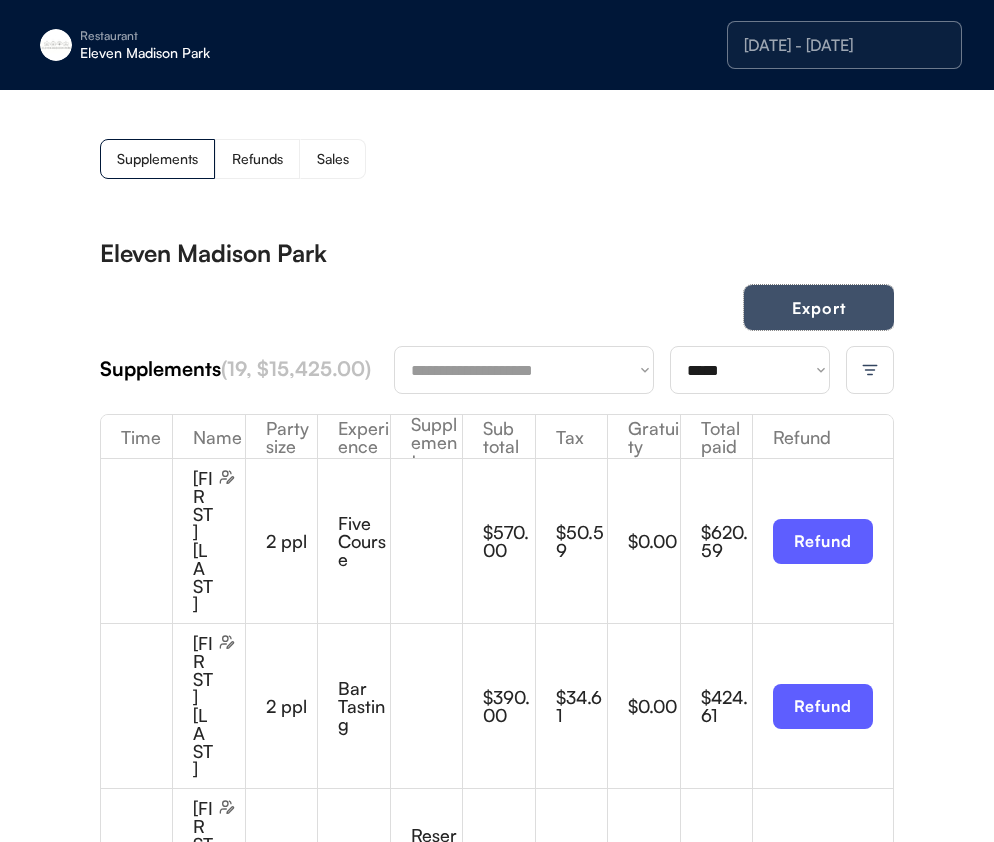 click on "Export" at bounding box center (819, 307) 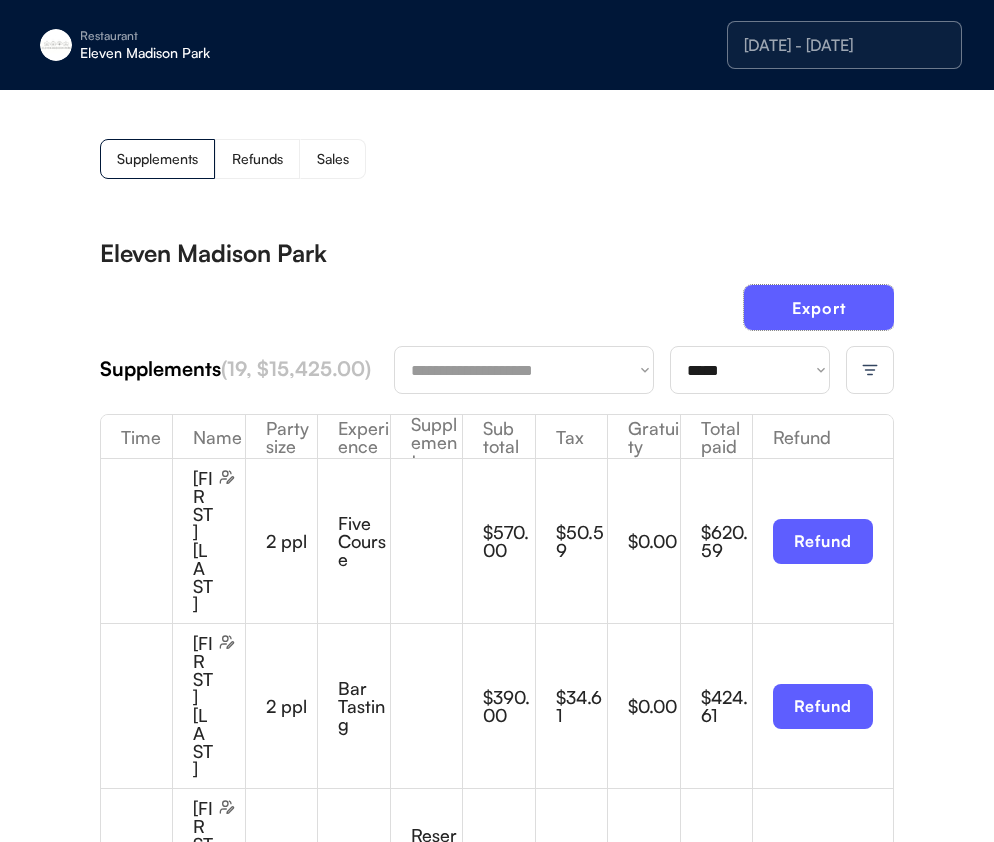 click on "**********" at bounding box center [750, 370] 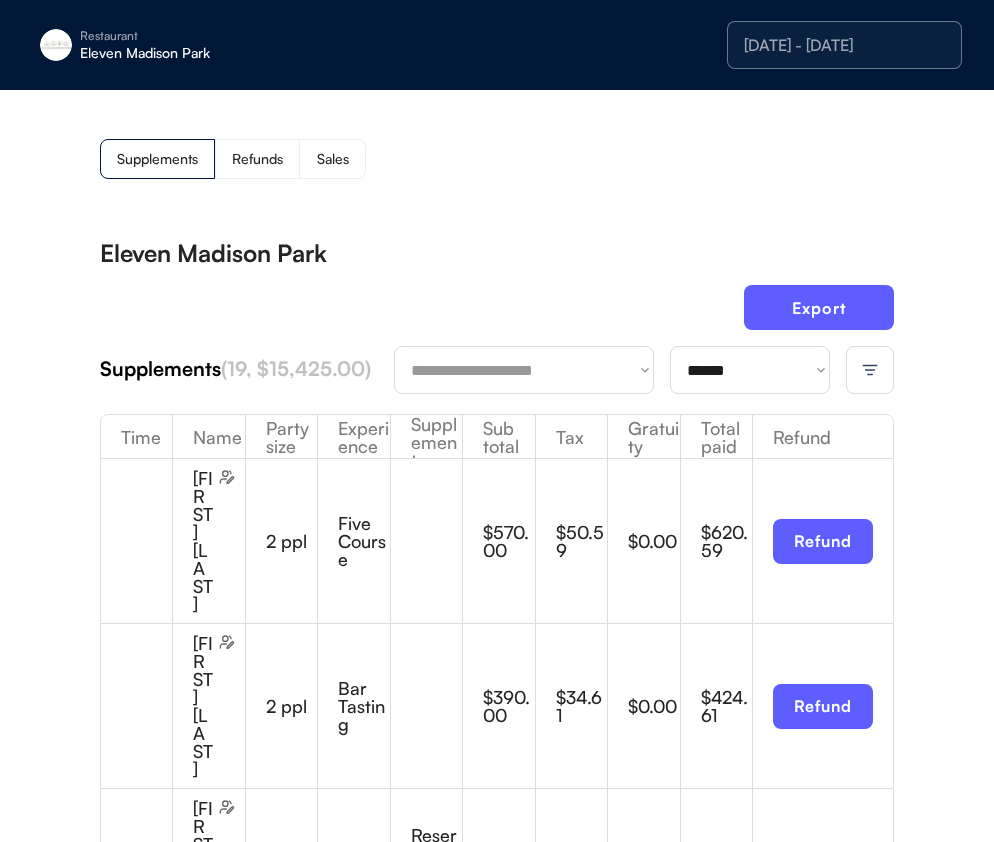 click on "**********" at bounding box center (497, 1835) 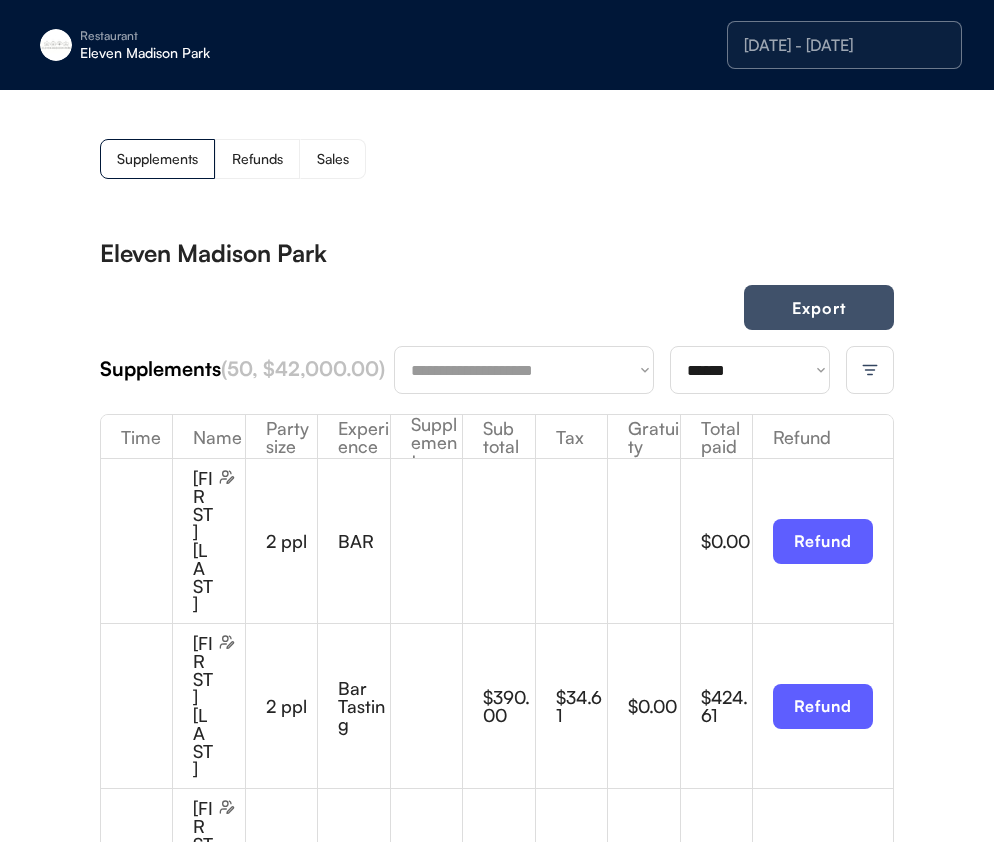 click on "Export" at bounding box center (819, 307) 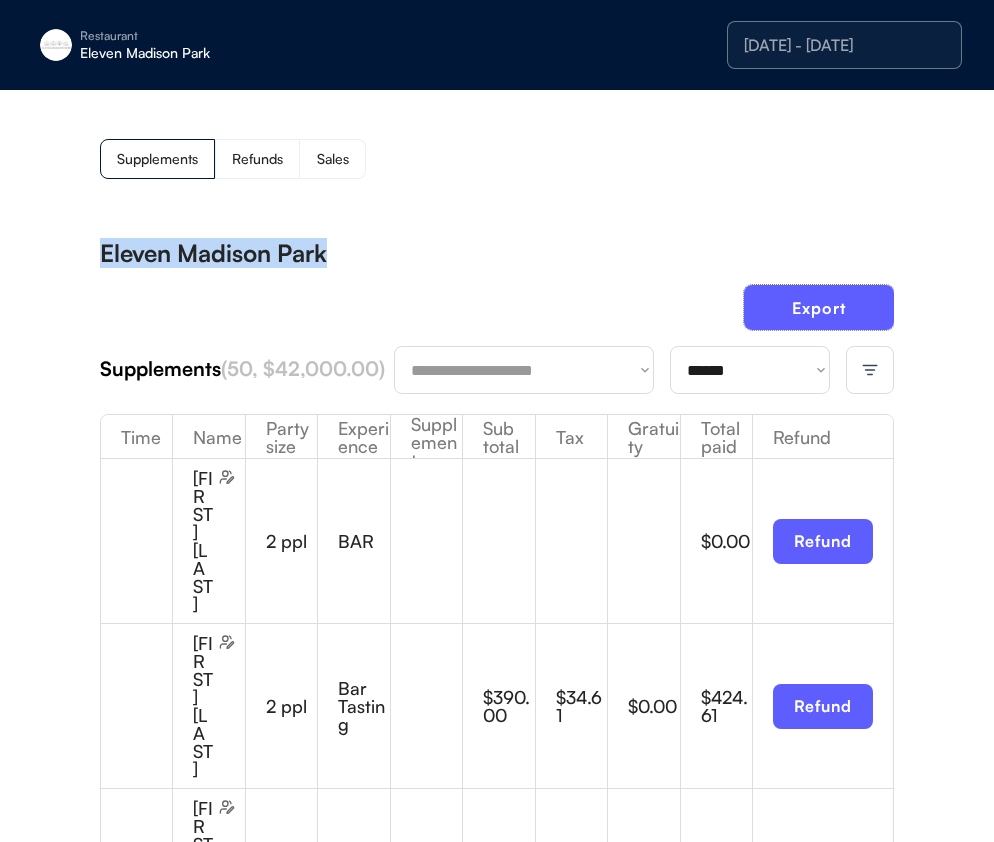 drag, startPoint x: 682, startPoint y: 240, endPoint x: 724, endPoint y: 200, distance: 58 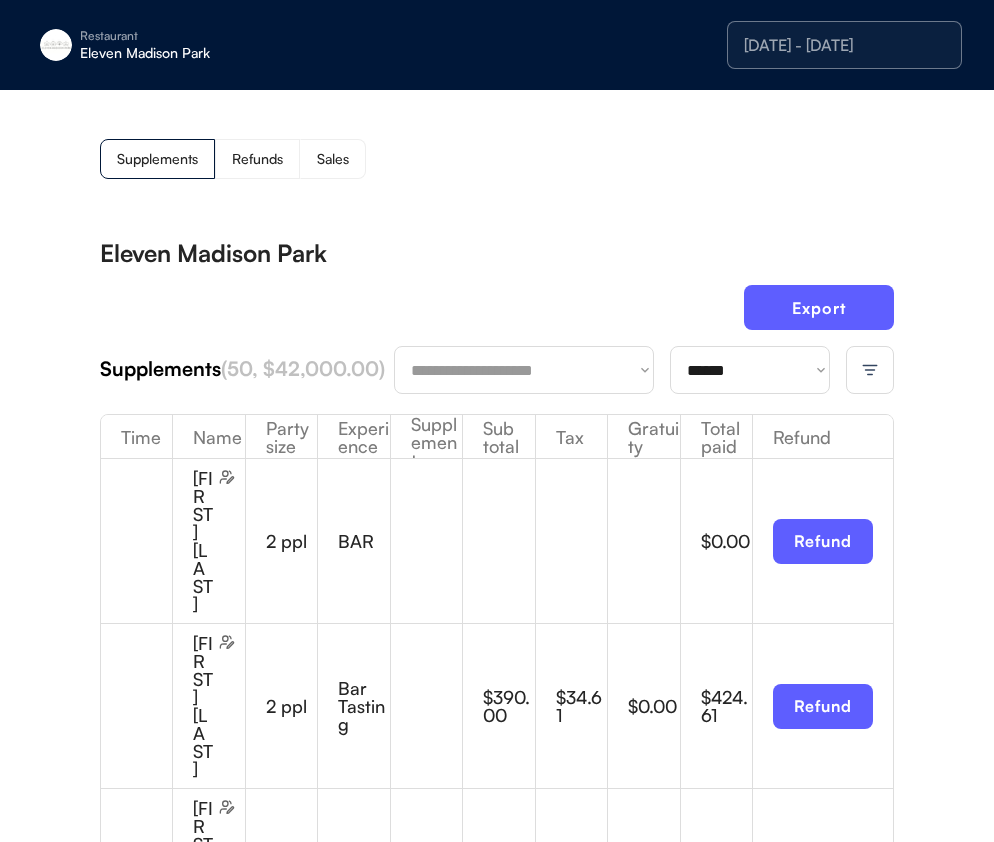 click on "7/19/25 - 7/19/25" at bounding box center [844, 45] 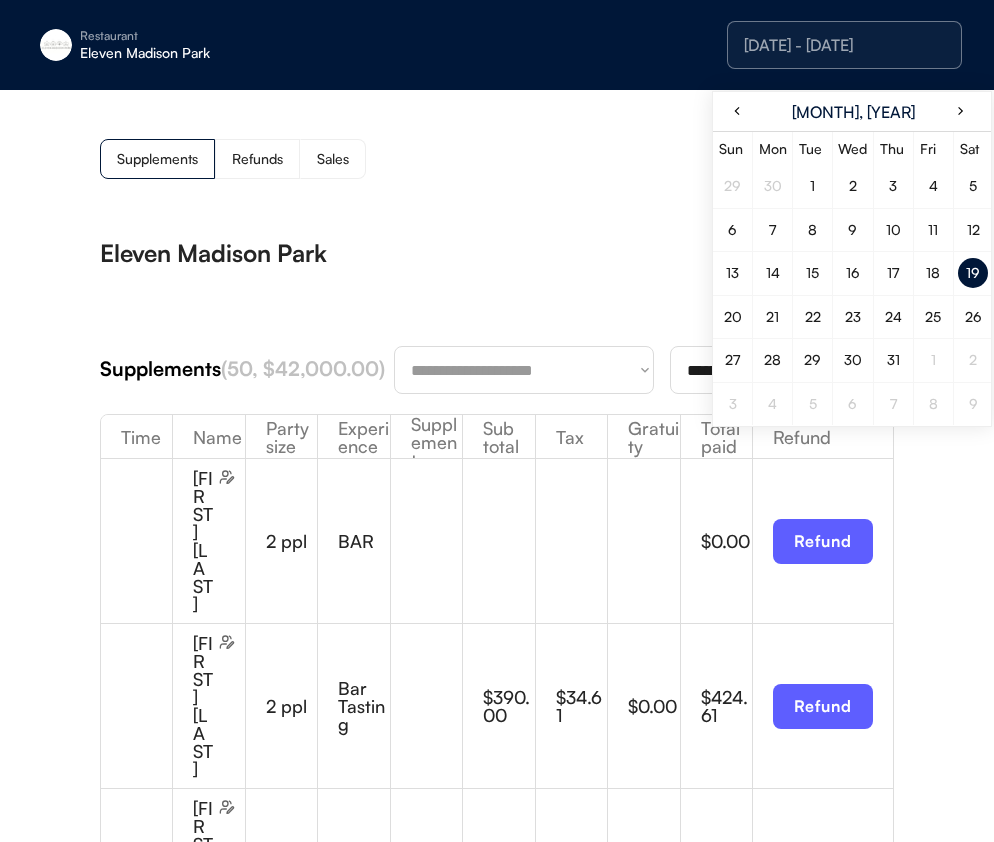 click on "18" at bounding box center [933, 273] 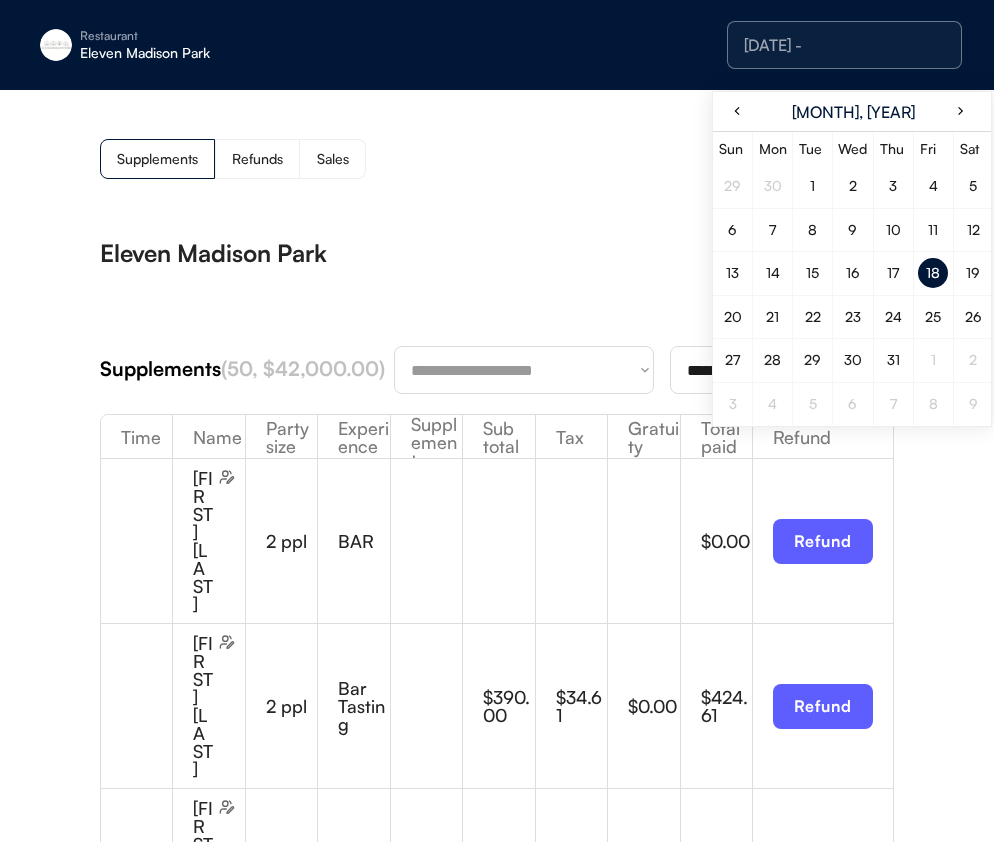click on "**********" at bounding box center (497, 1839) 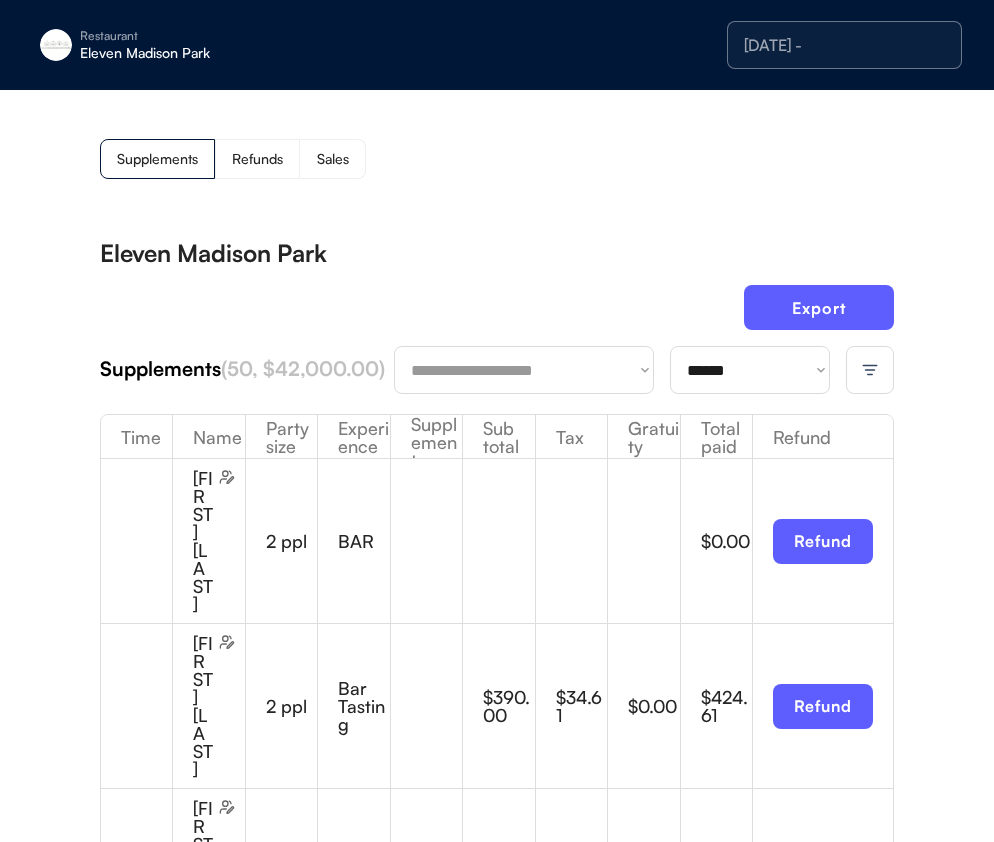 scroll, scrollTop: 0, scrollLeft: 0, axis: both 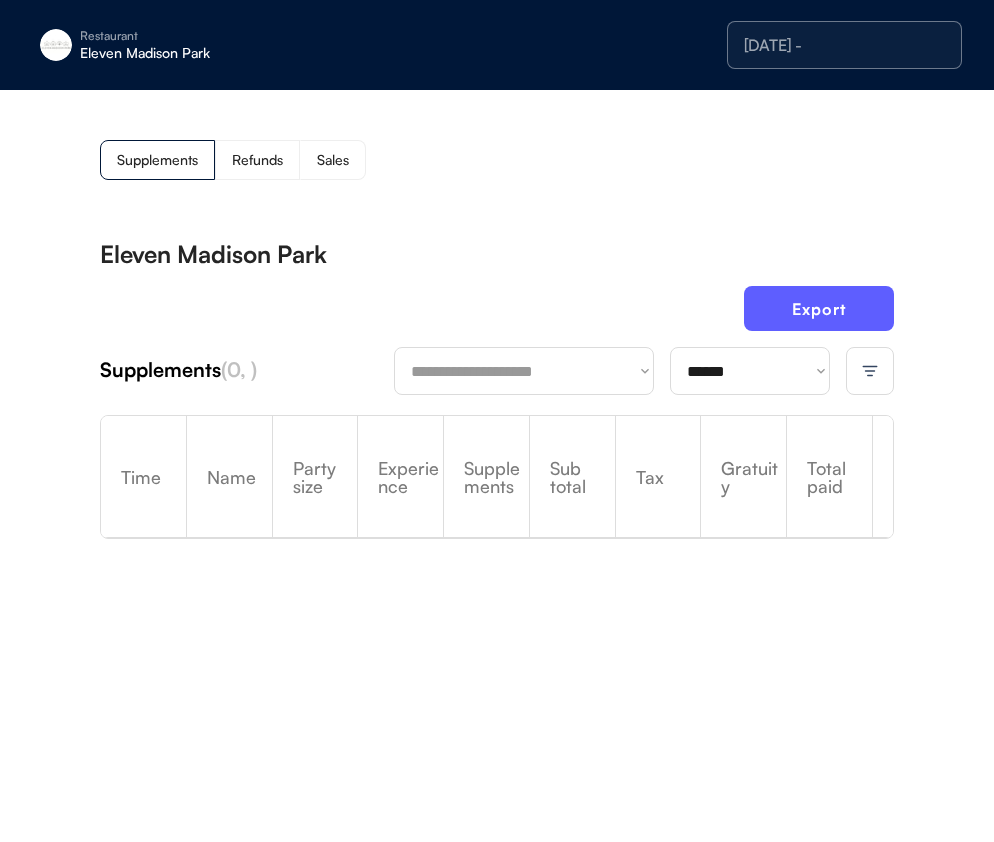 click on "7/18/25 -" at bounding box center [844, 45] 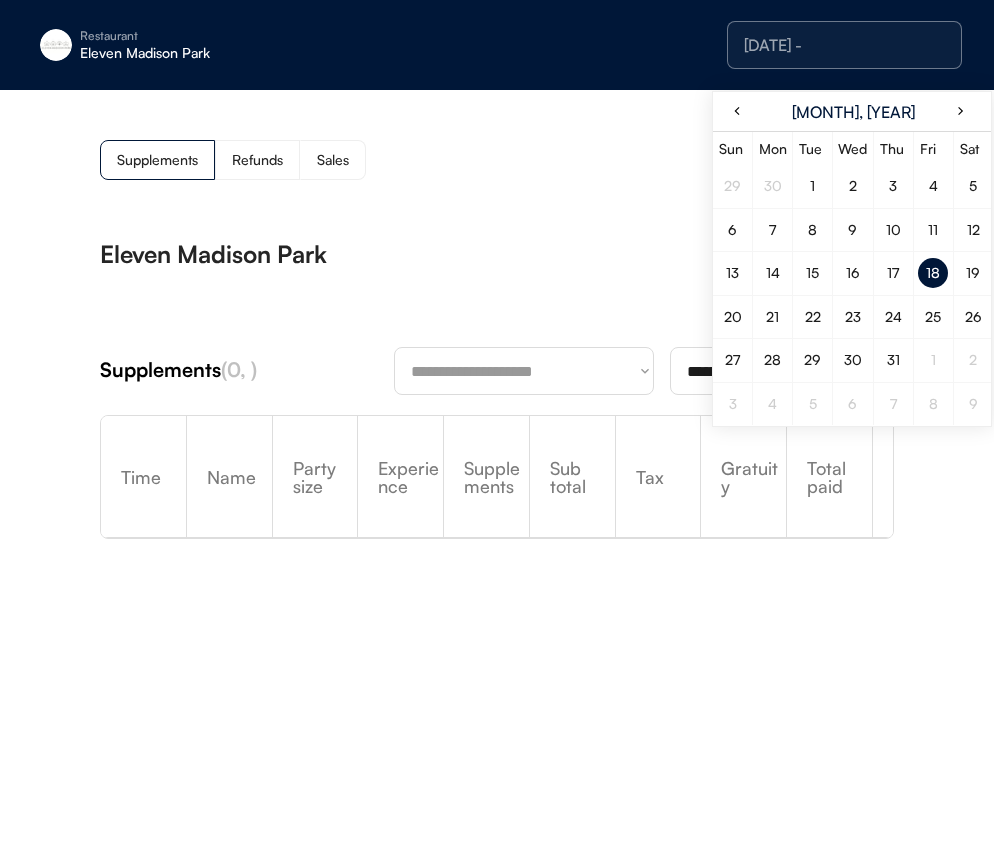 drag, startPoint x: 930, startPoint y: 266, endPoint x: 434, endPoint y: 249, distance: 496.29126 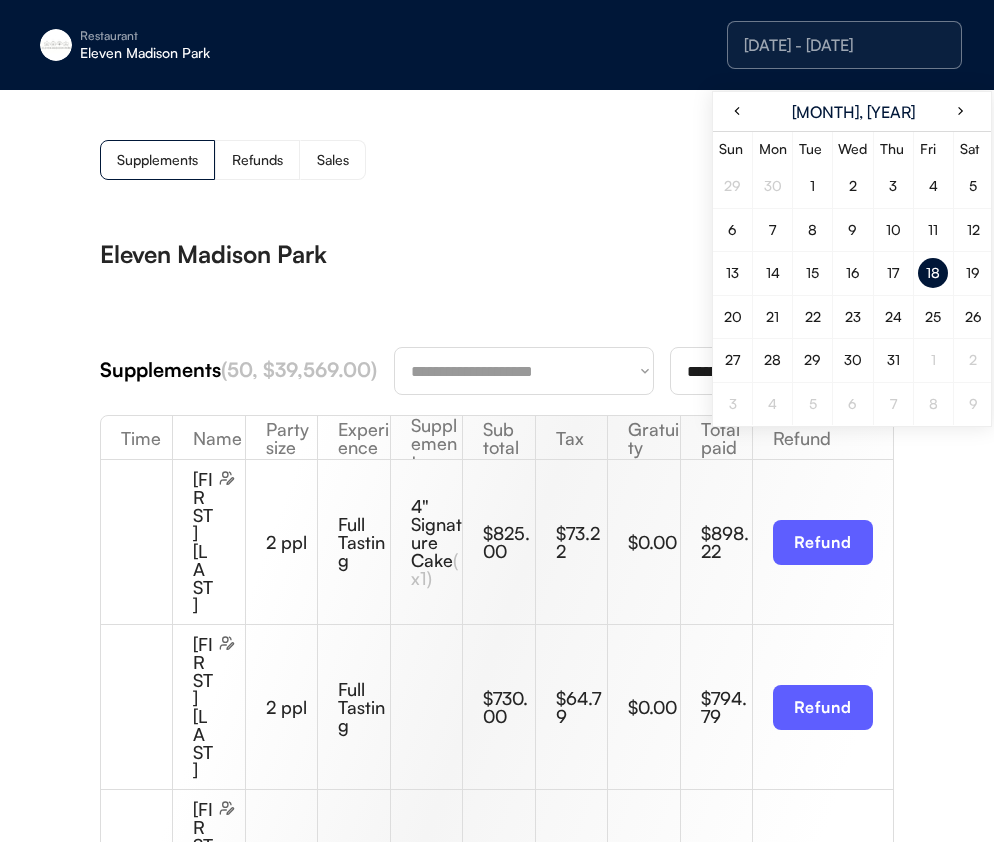 click on "Eleven Madison Park" at bounding box center (497, 254) 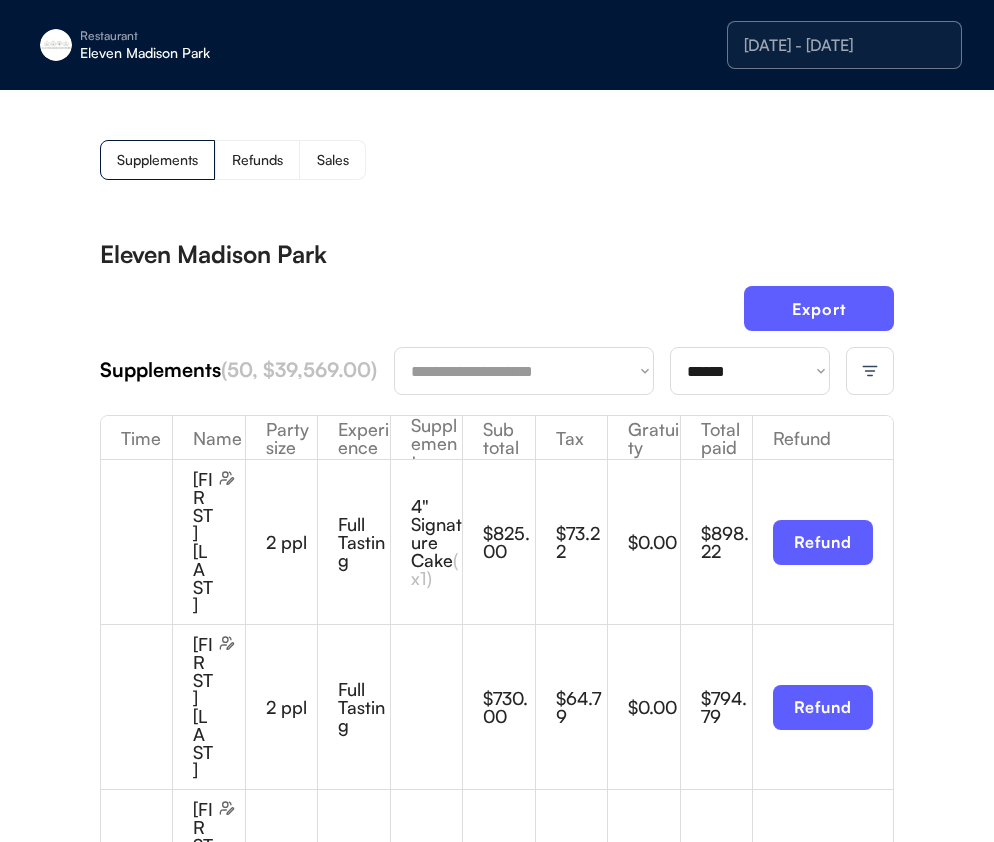 click on "**********" at bounding box center (750, 371) 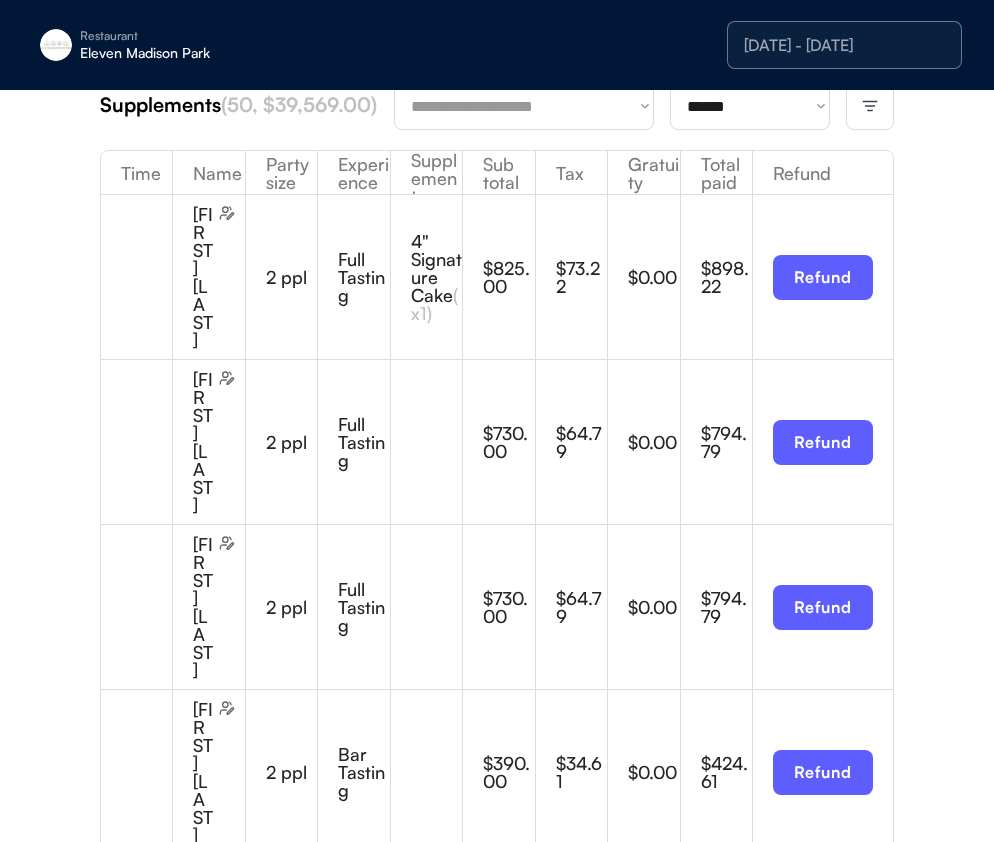 scroll, scrollTop: 0, scrollLeft: 0, axis: both 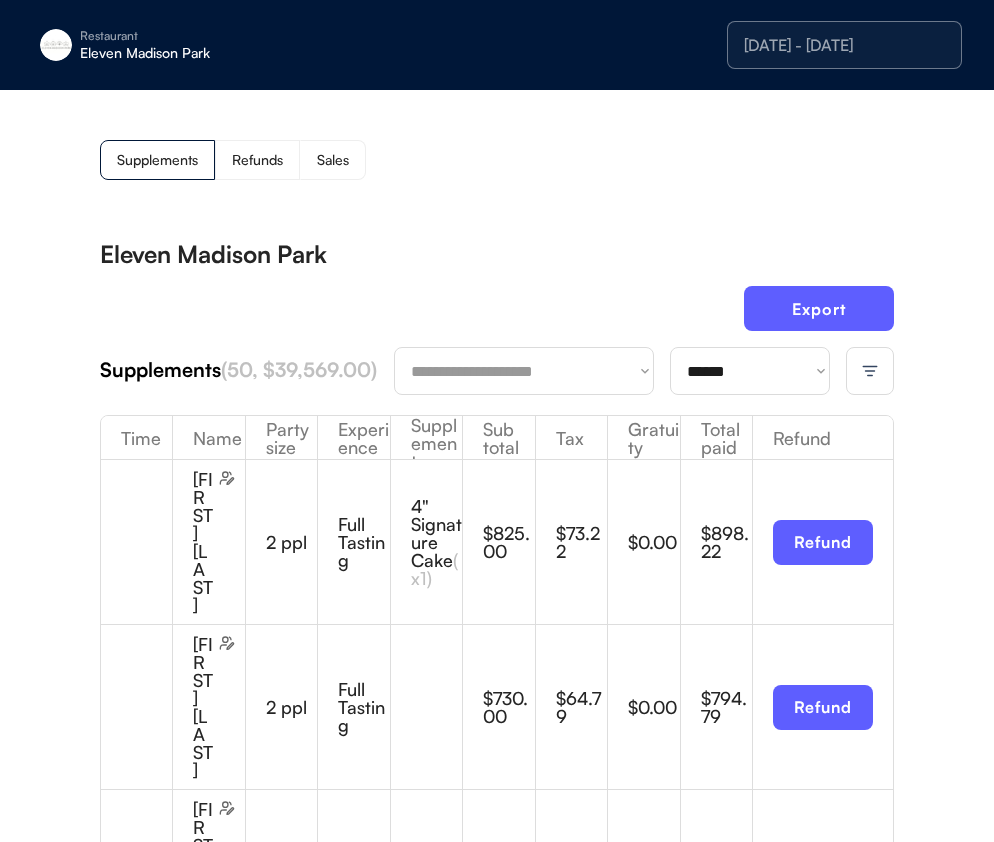click at bounding box center (870, 371) 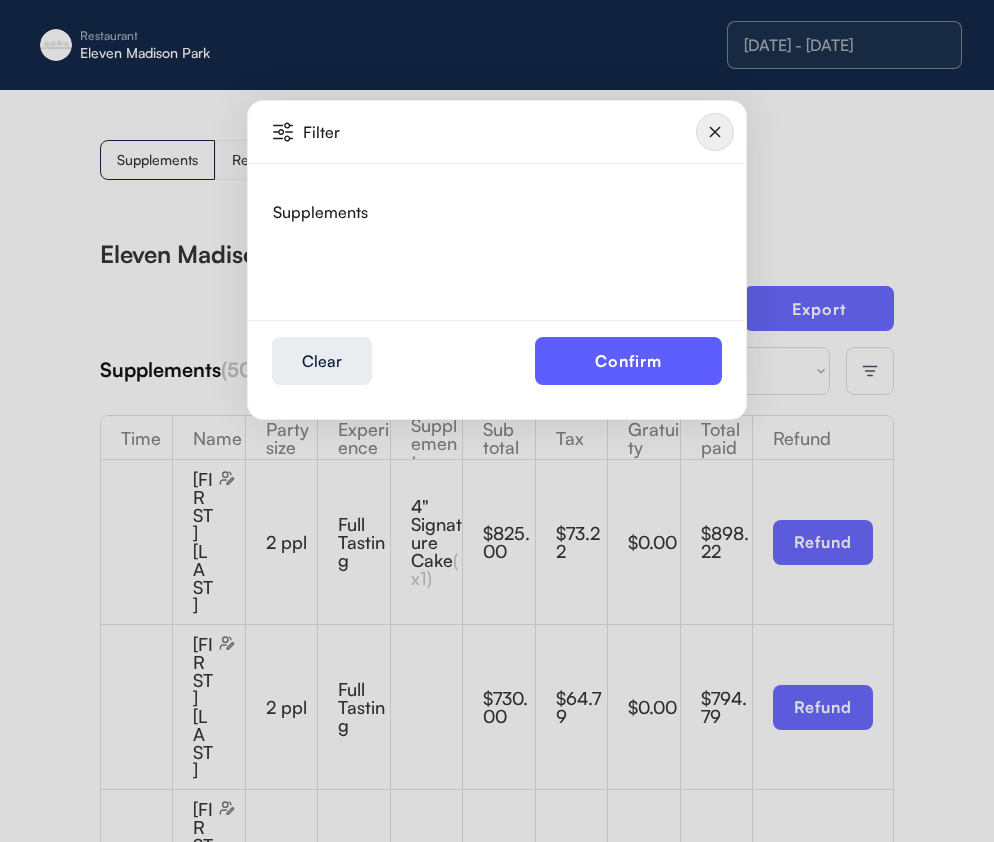 drag, startPoint x: 727, startPoint y: 130, endPoint x: 742, endPoint y: 176, distance: 48.38388 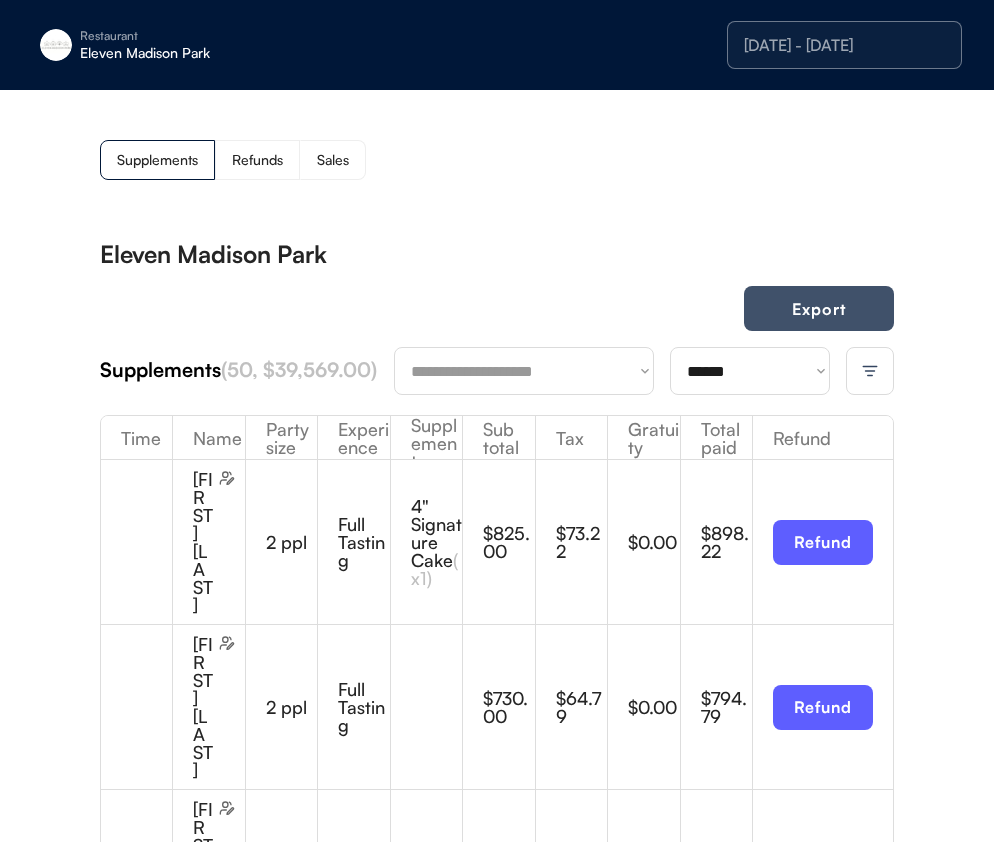 click on "Export" at bounding box center [819, 308] 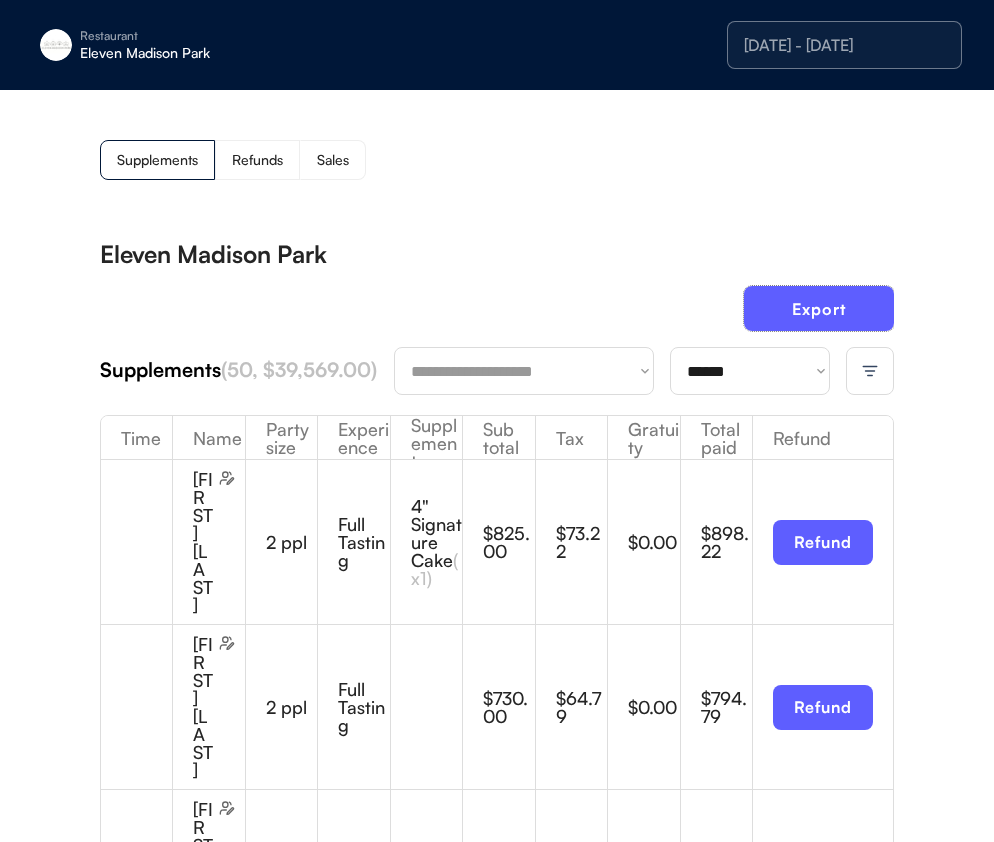 click on "**********" at bounding box center [750, 371] 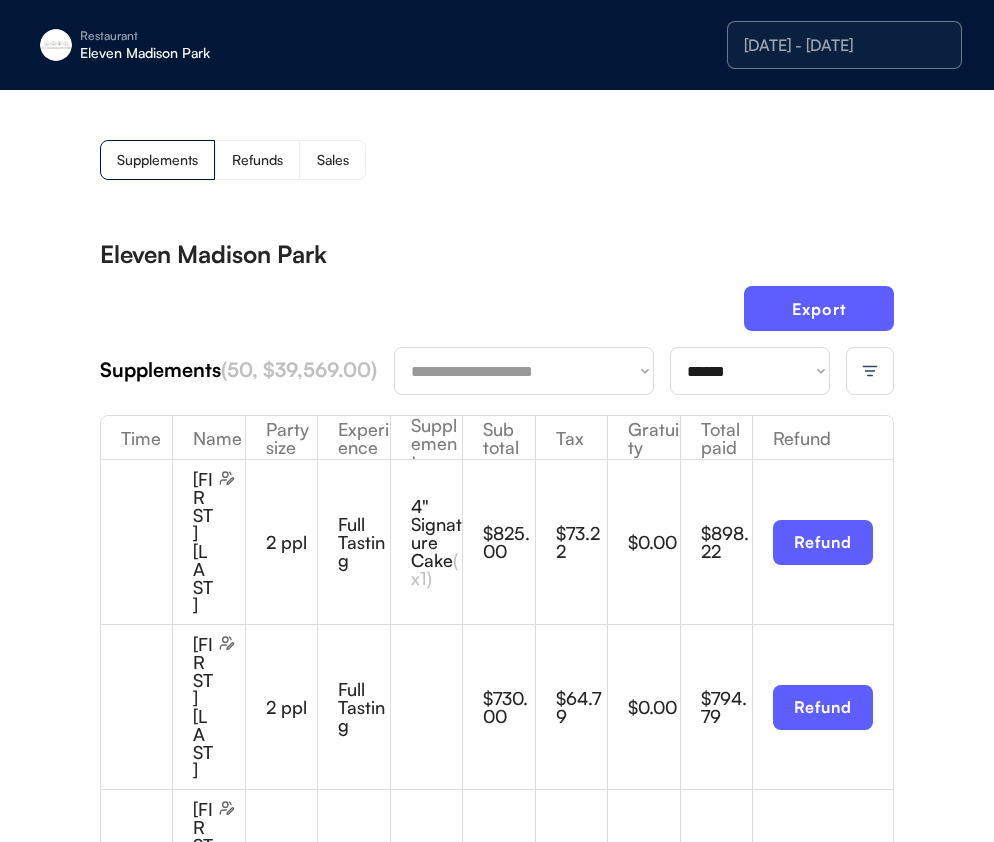 click on "7/18/25 - 7/18/25" at bounding box center [844, 45] 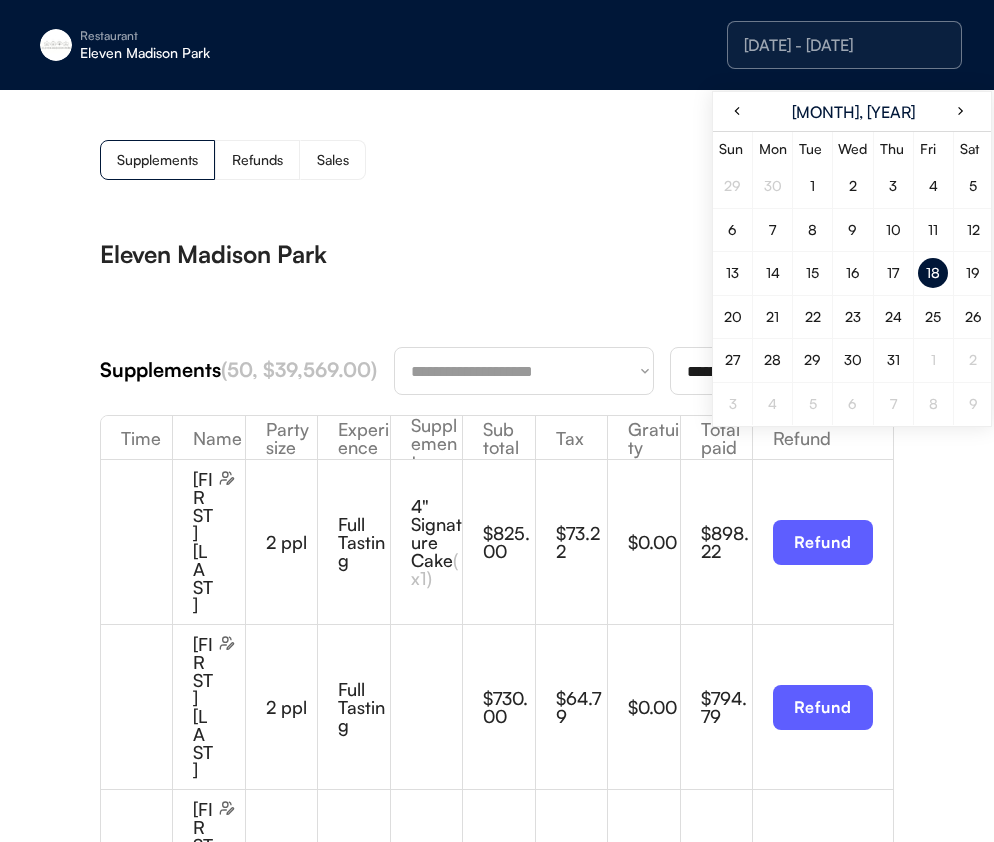 click on "19" at bounding box center [973, 273] 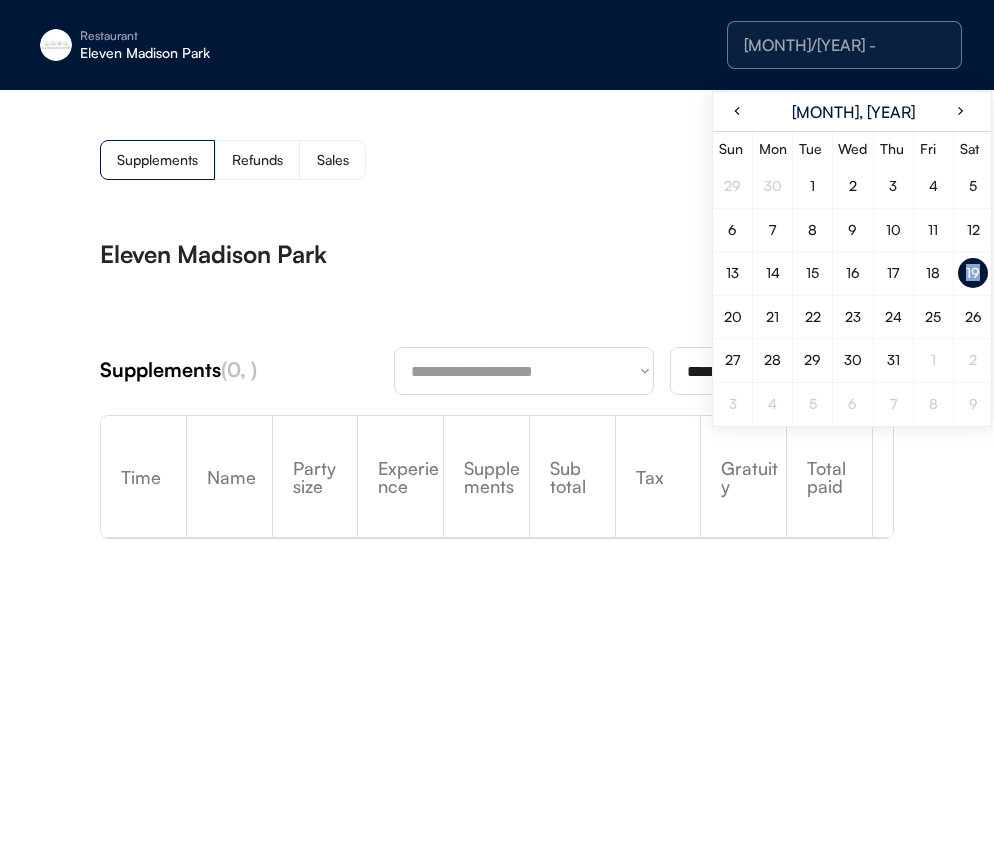 click on "Eleven Madison Park" at bounding box center [497, 254] 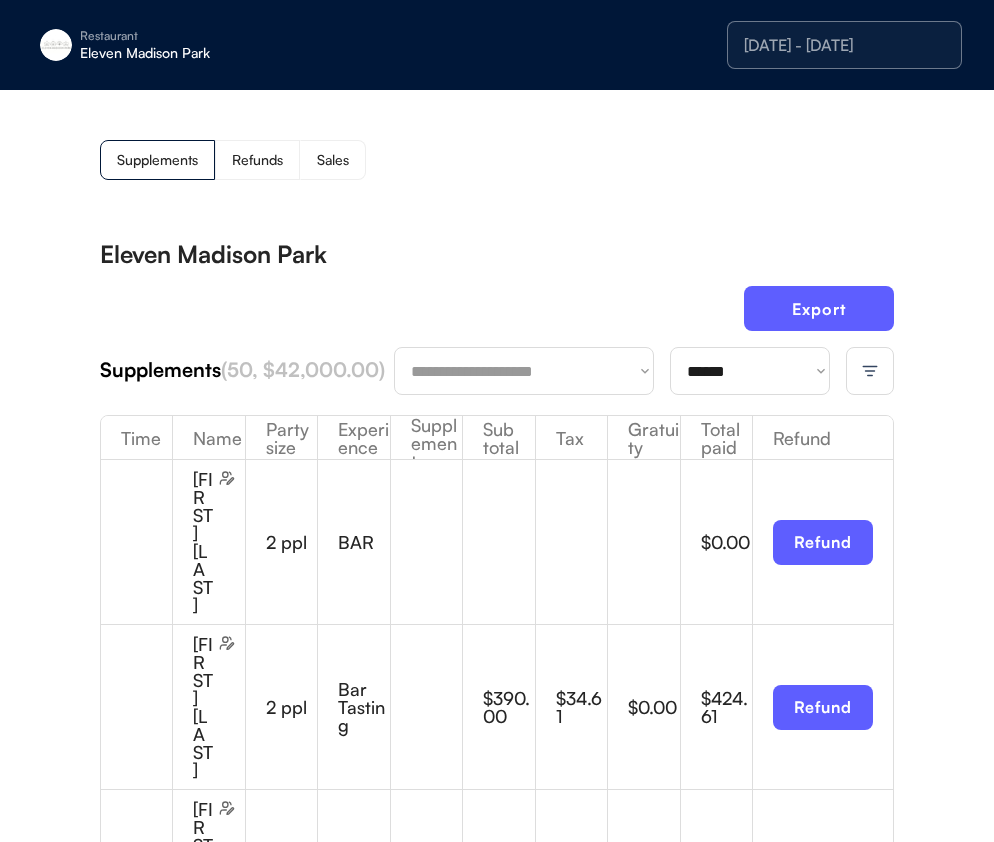 click on "**********" at bounding box center (750, 371) 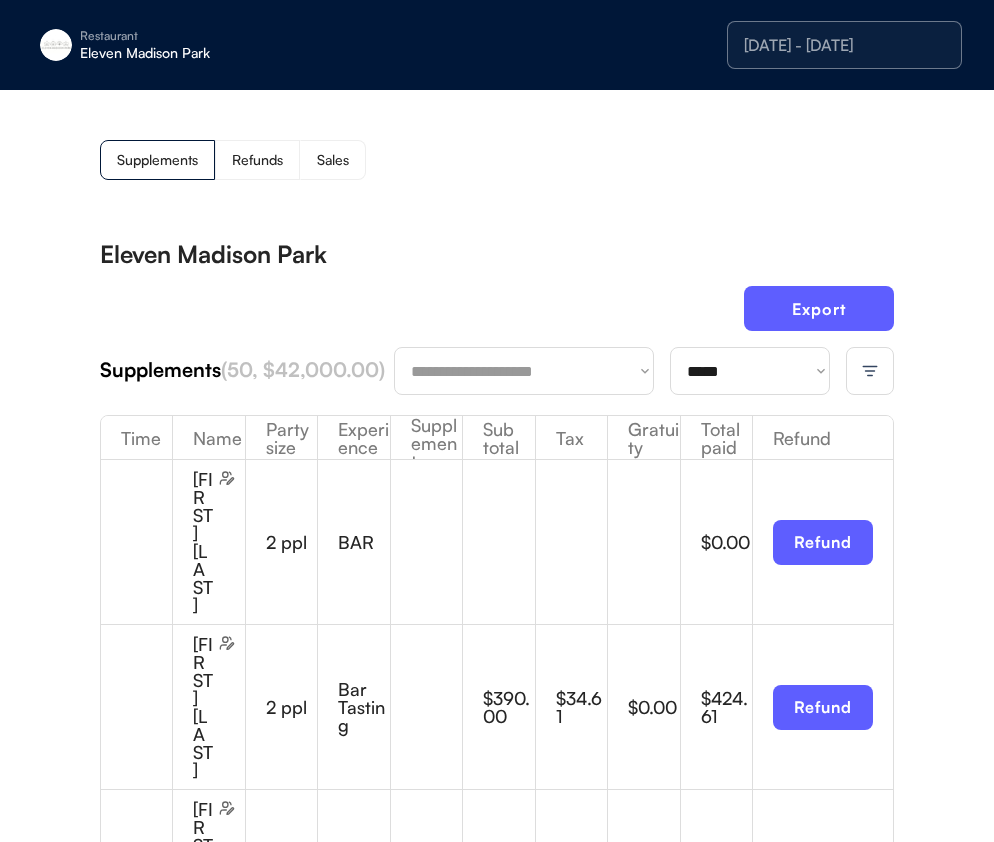 click on "**********" at bounding box center (497, 1840) 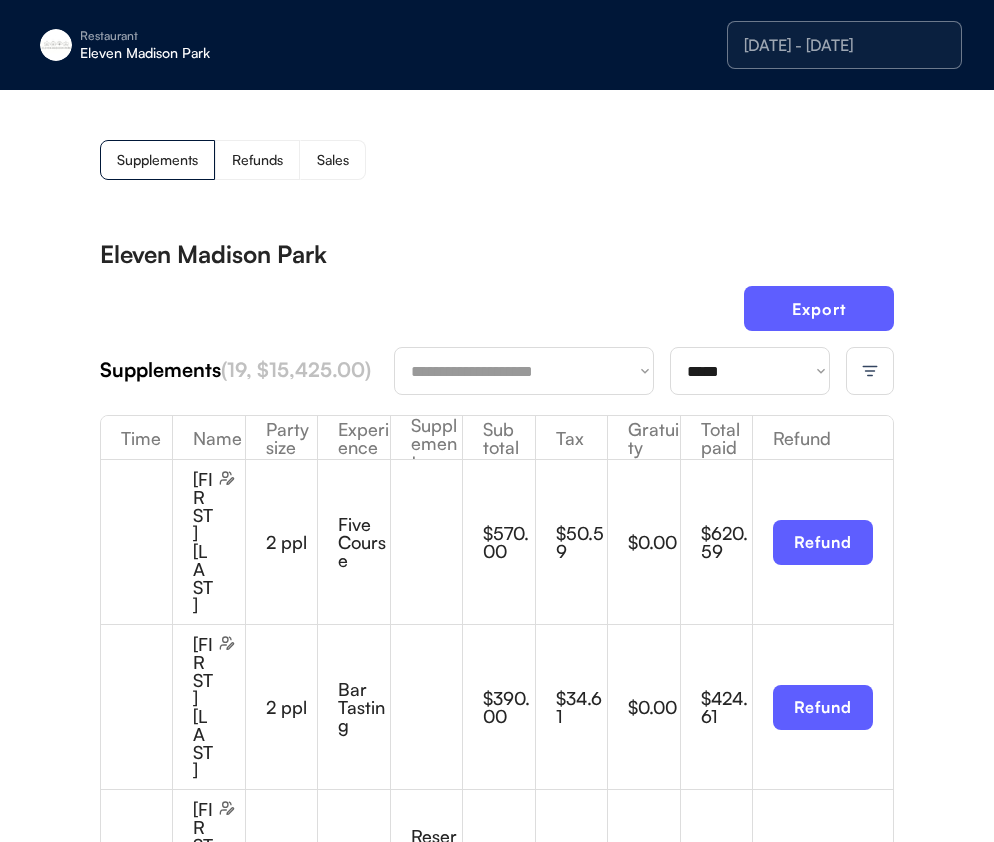 click on "**********" at bounding box center [750, 371] 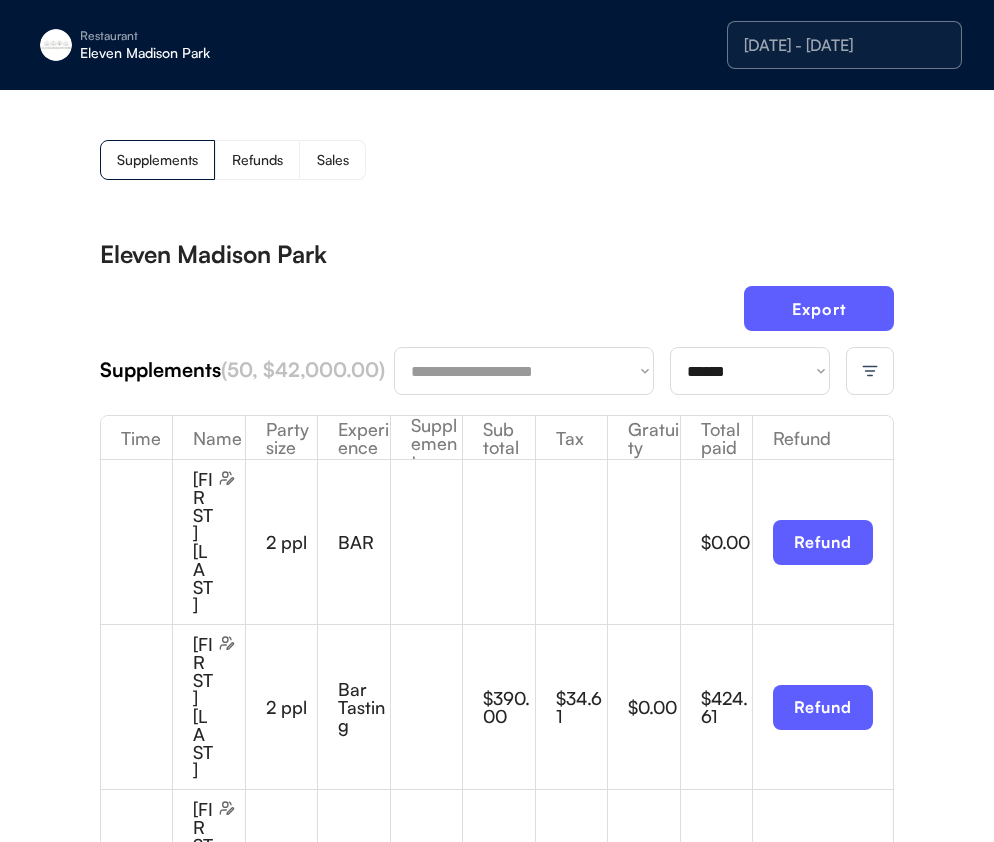 click on "**********" at bounding box center (497, 1840) 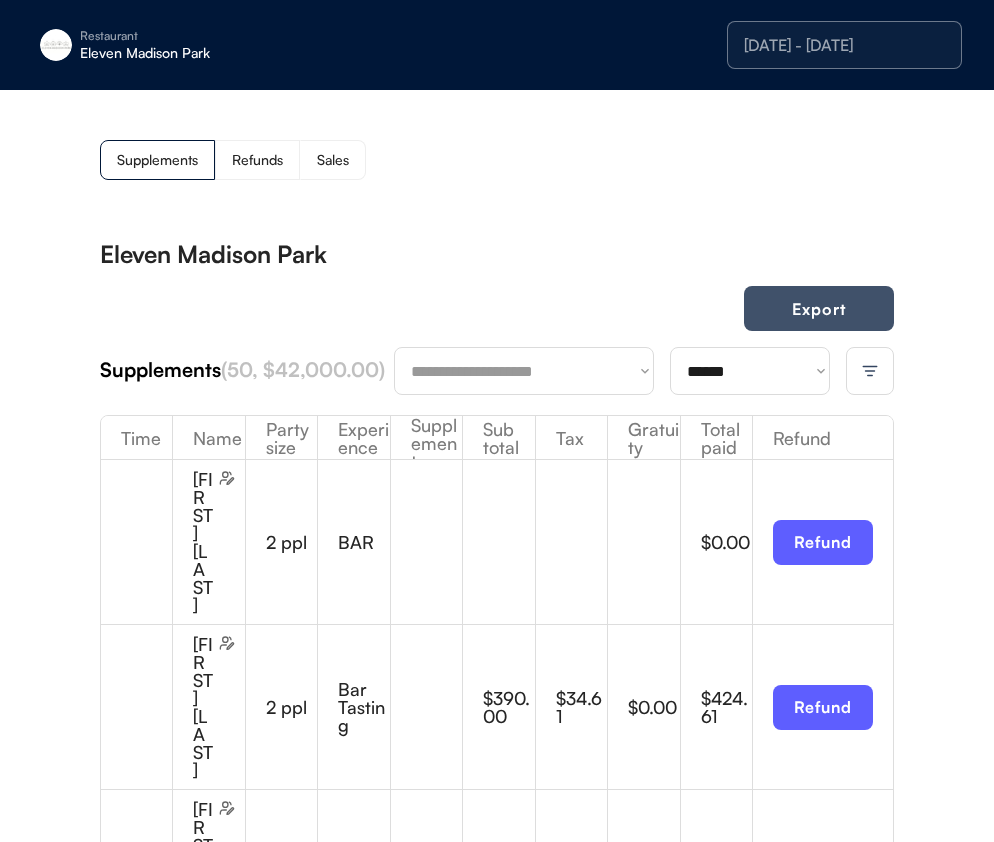 drag, startPoint x: 827, startPoint y: 287, endPoint x: 801, endPoint y: 301, distance: 29.529646 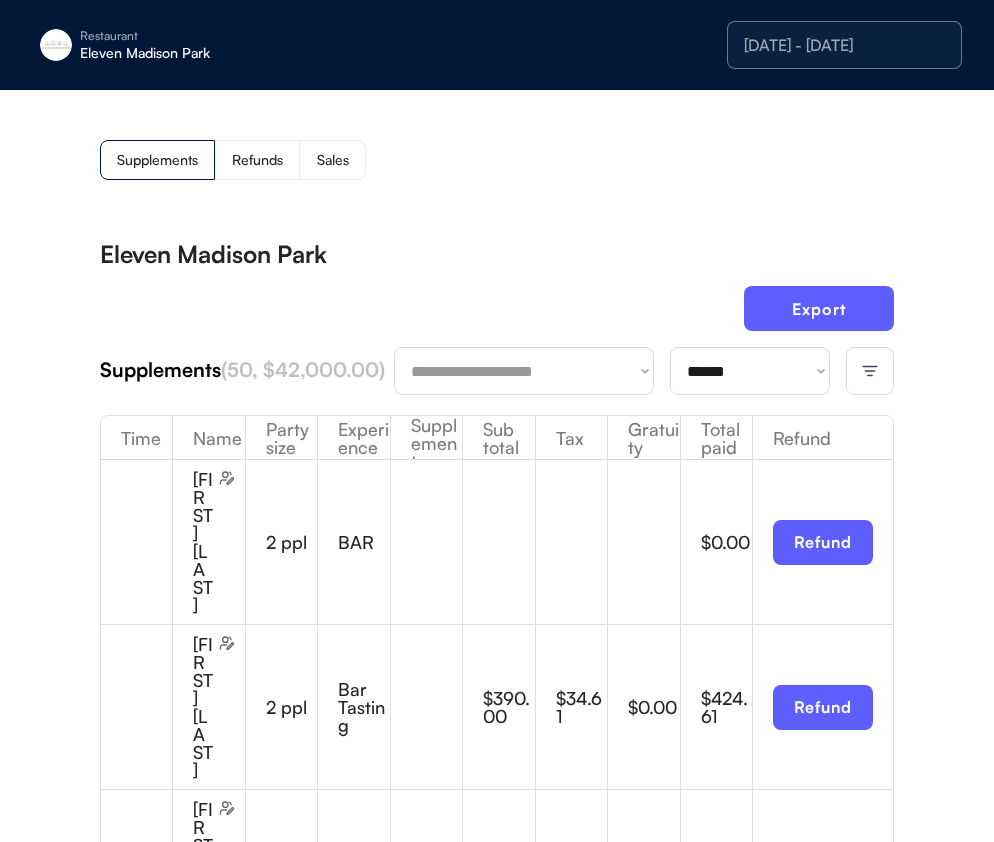 click on "7/19/25 - 7/19/25" at bounding box center [844, 45] 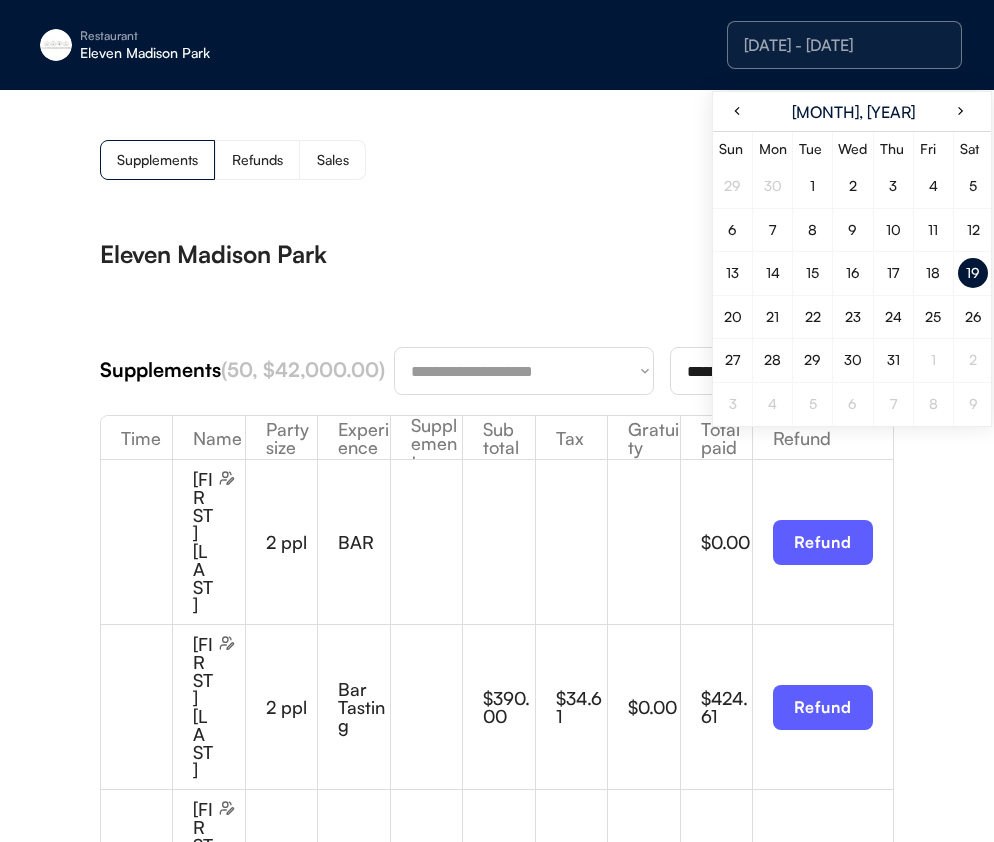 click on "20" at bounding box center (733, 317) 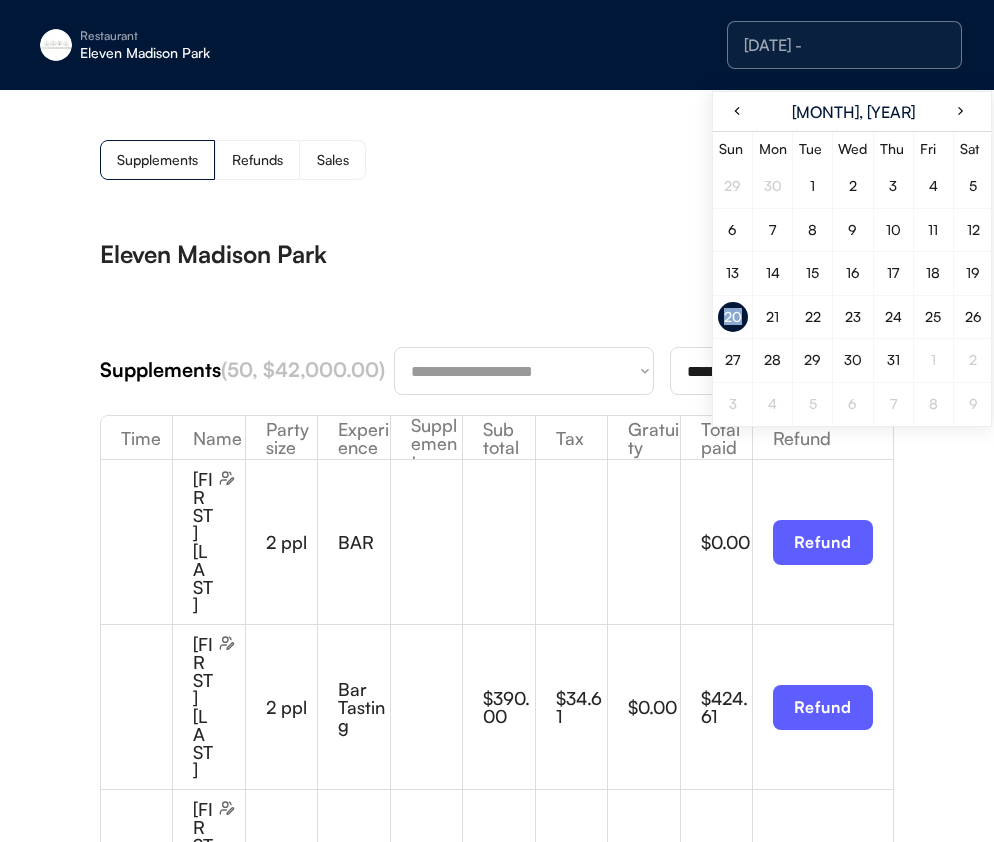 click on "20" at bounding box center [733, 317] 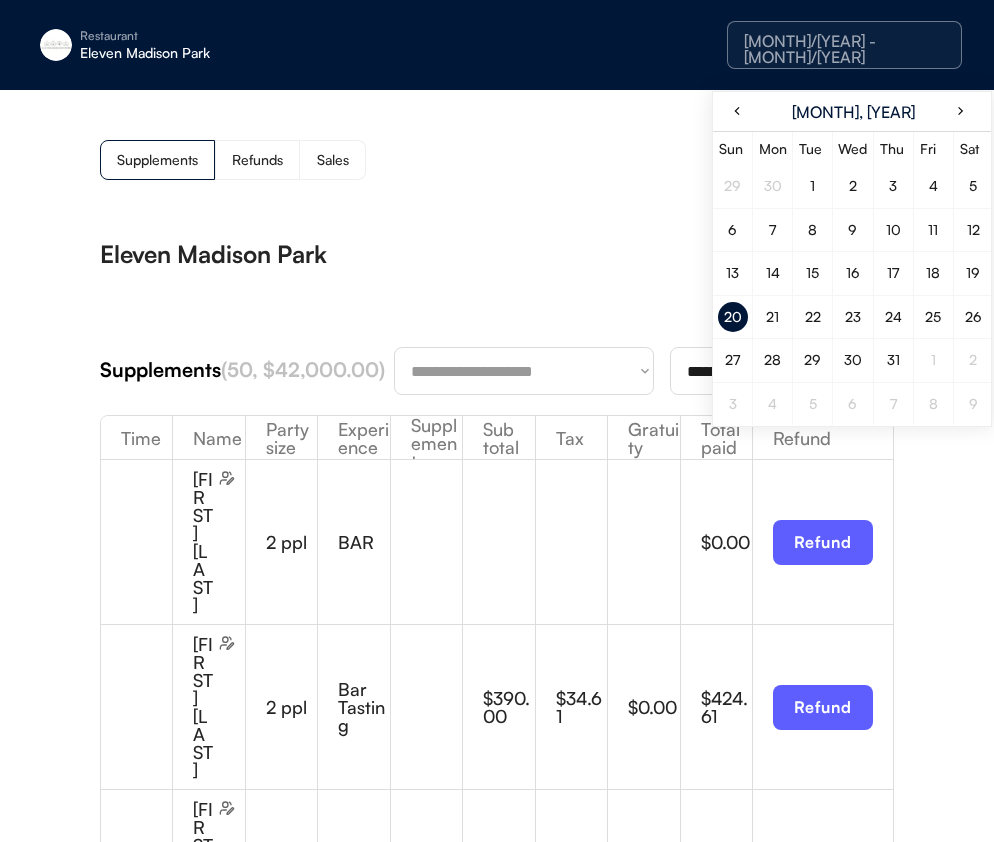 click on "Eleven Madison Park" at bounding box center [497, 254] 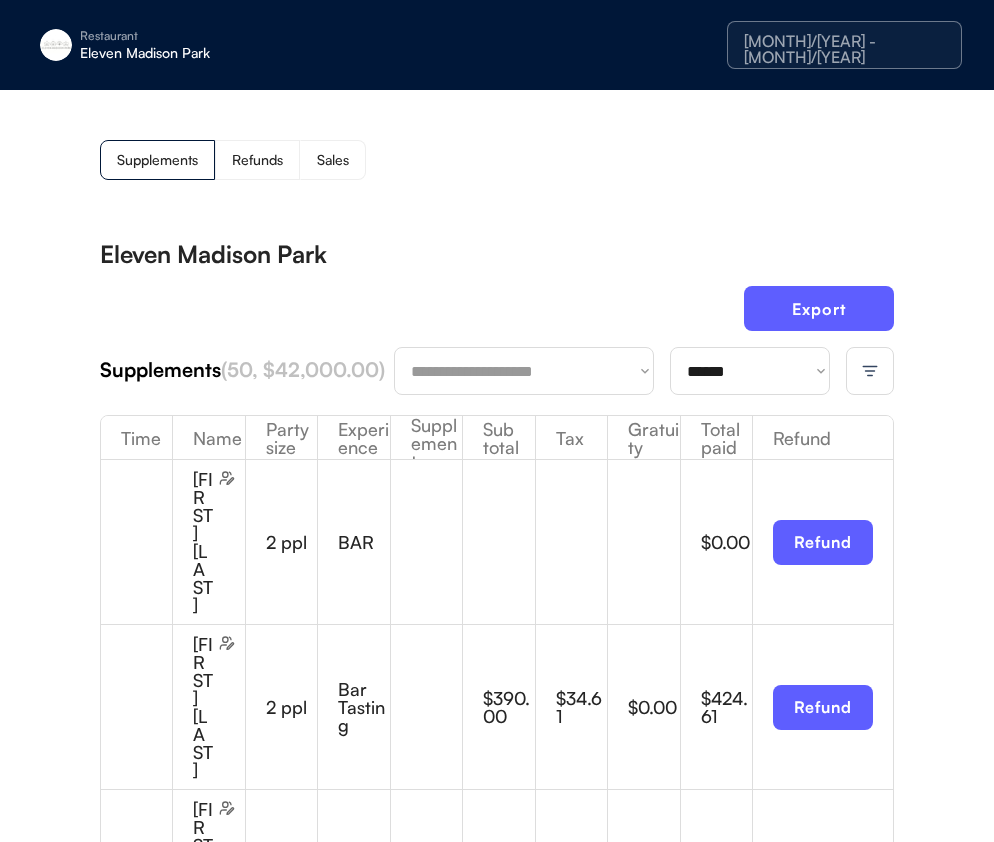 click on "**********" at bounding box center [750, 371] 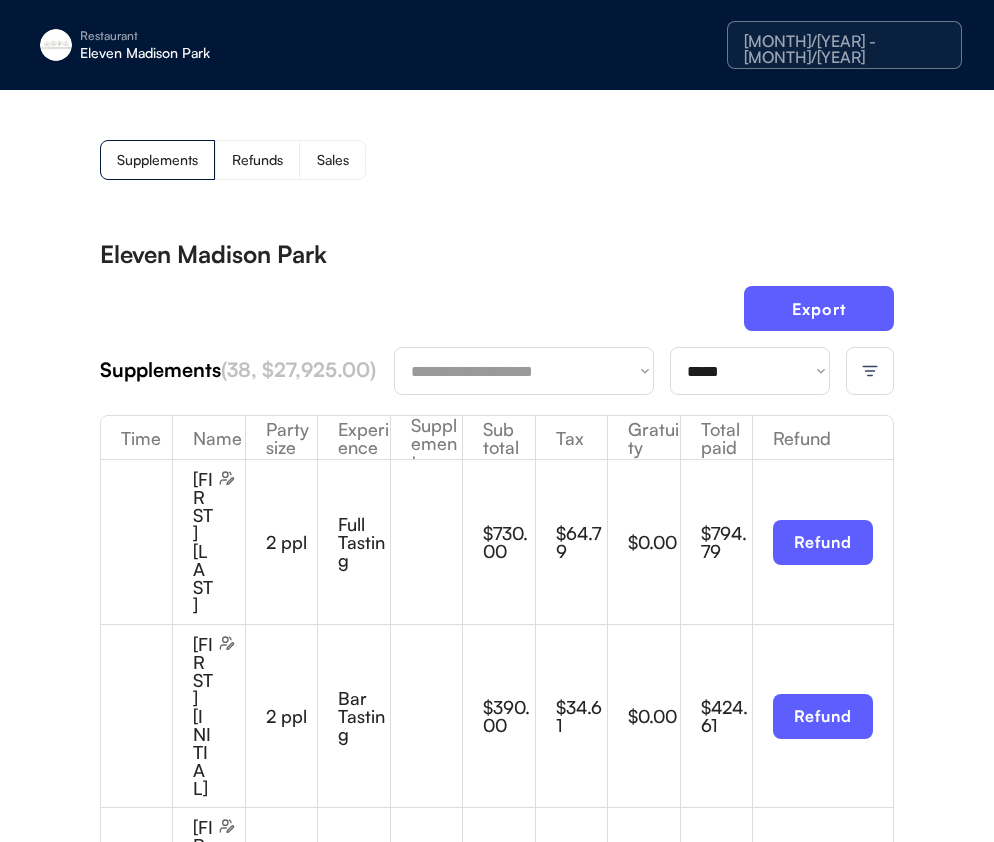 click on "Eleven Madison Park" at bounding box center [497, 254] 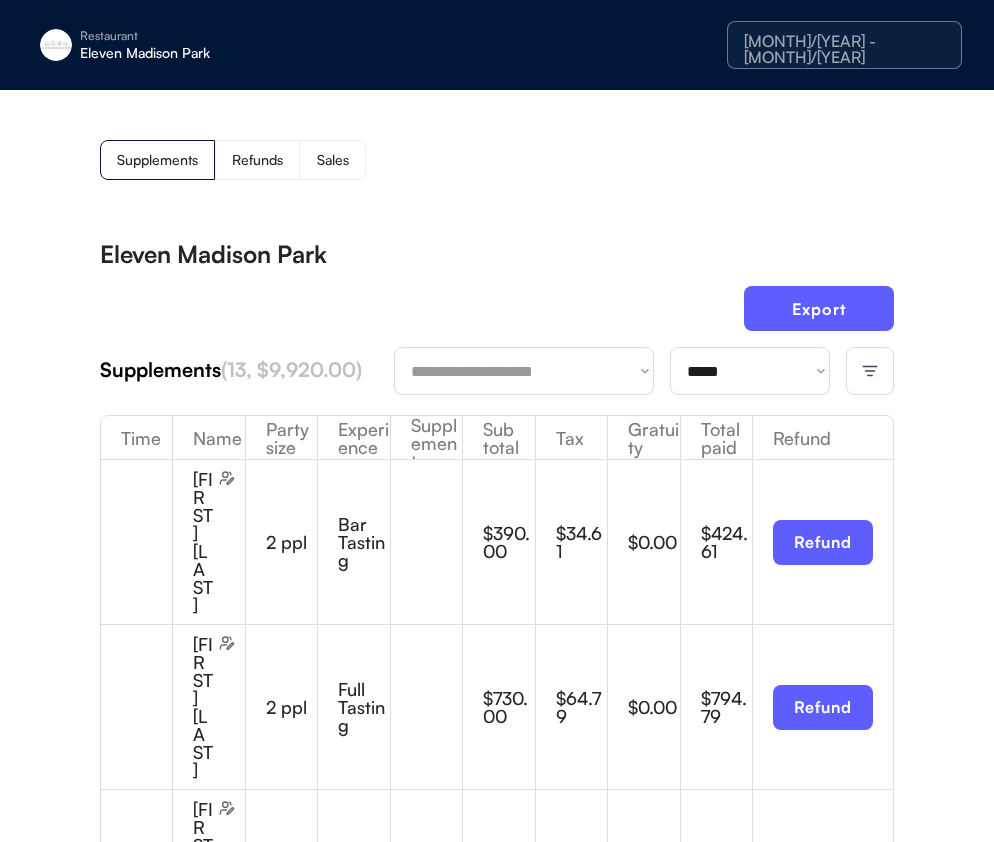 click on "Eleven Madison Park" at bounding box center [497, 254] 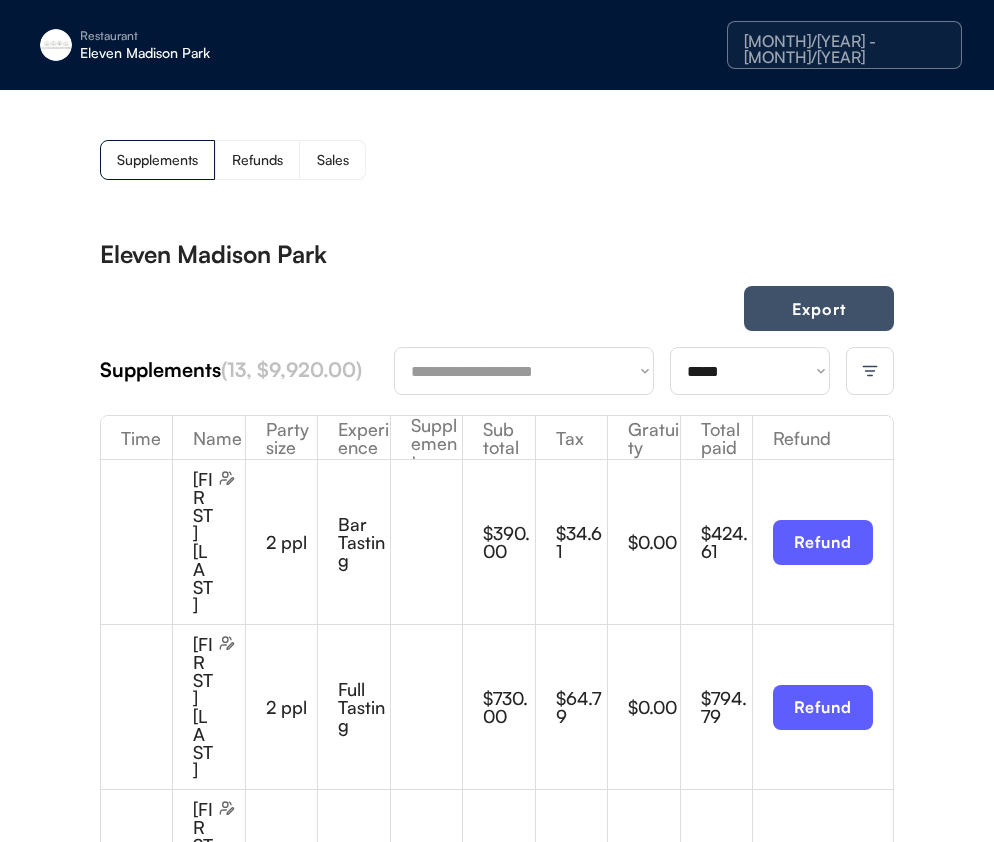 drag, startPoint x: 812, startPoint y: 299, endPoint x: 771, endPoint y: 349, distance: 64.66065 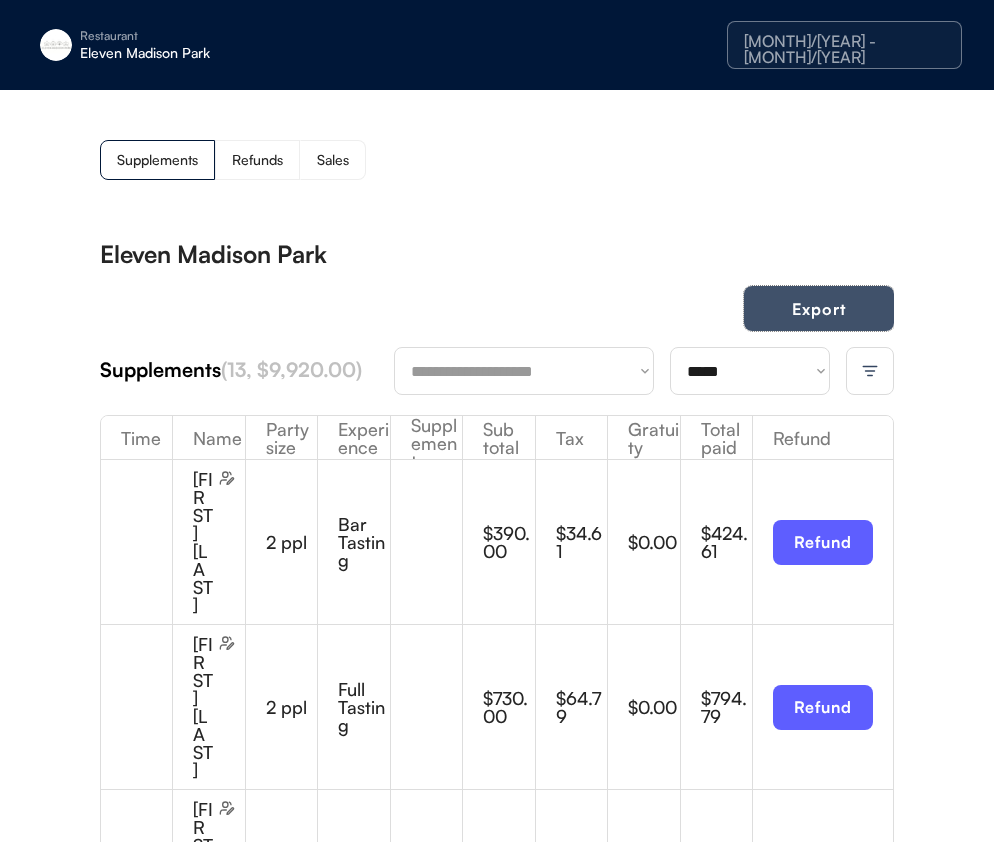 click on "Export" at bounding box center (819, 308) 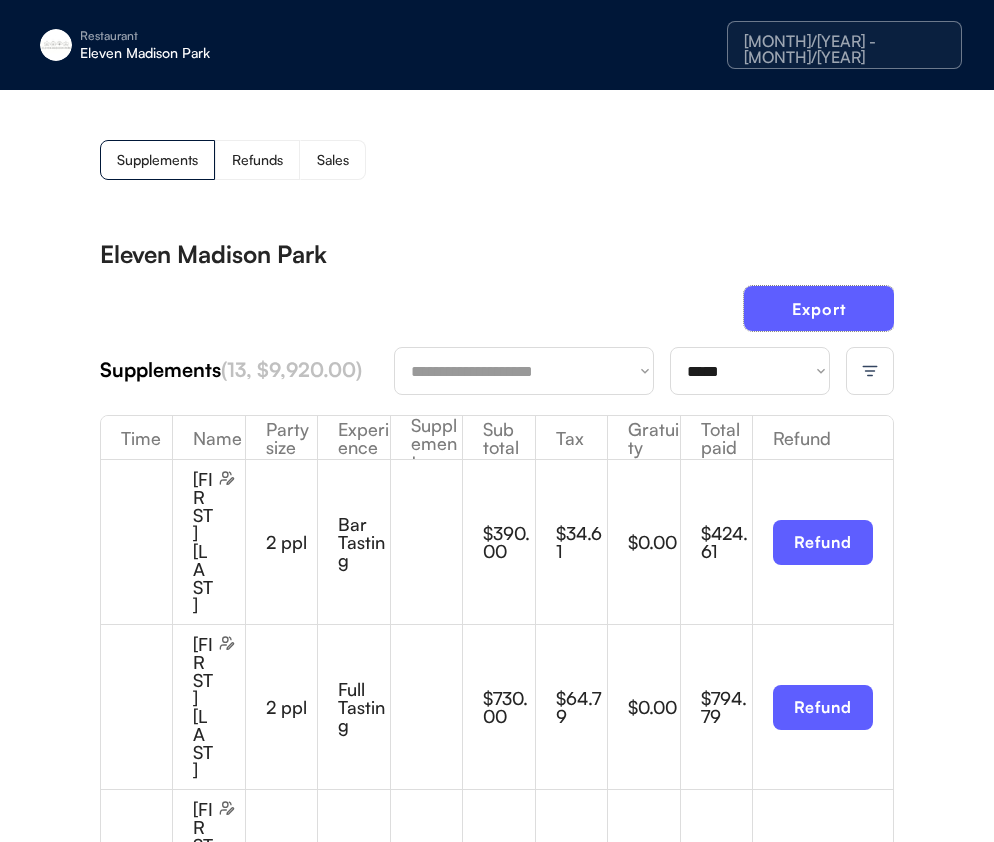 click on "**********" at bounding box center (750, 371) 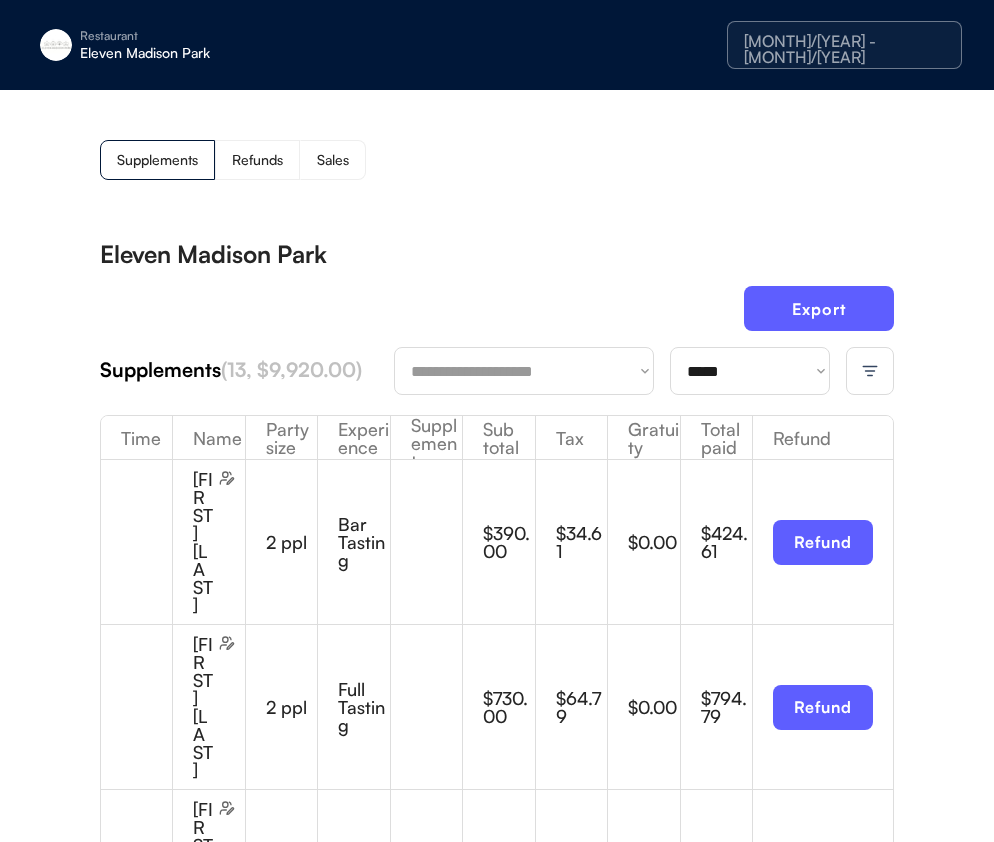 select on "********" 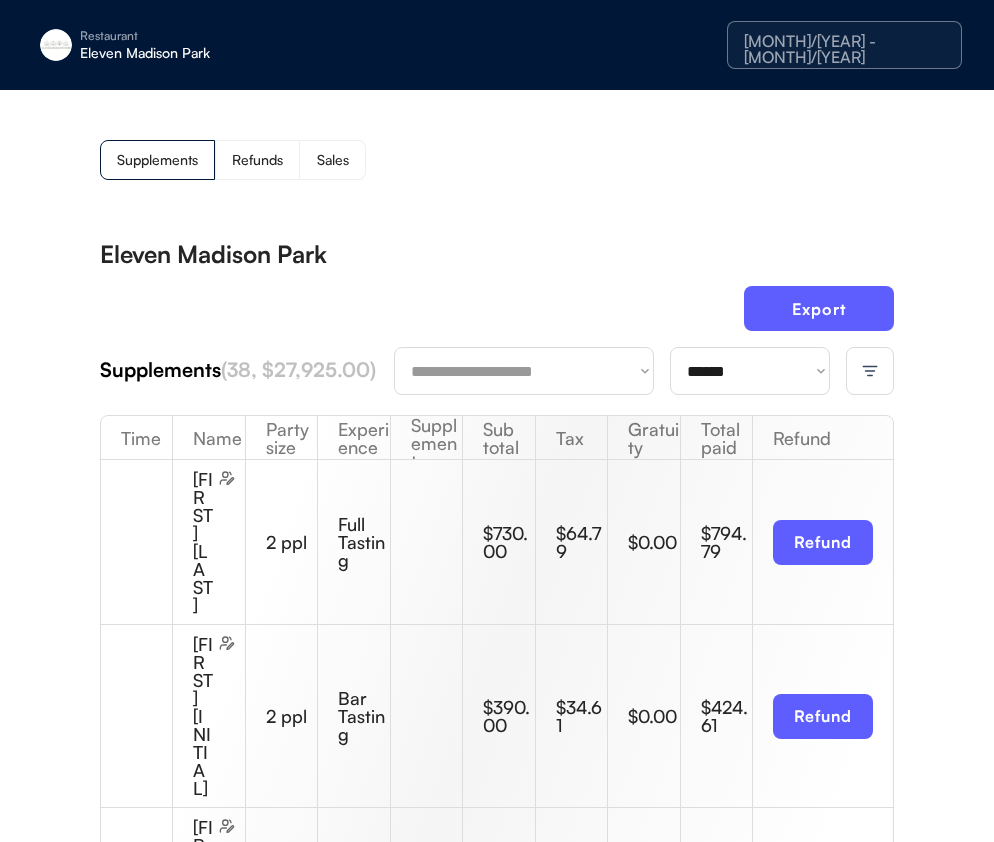 click on "**********" at bounding box center [497, 1956] 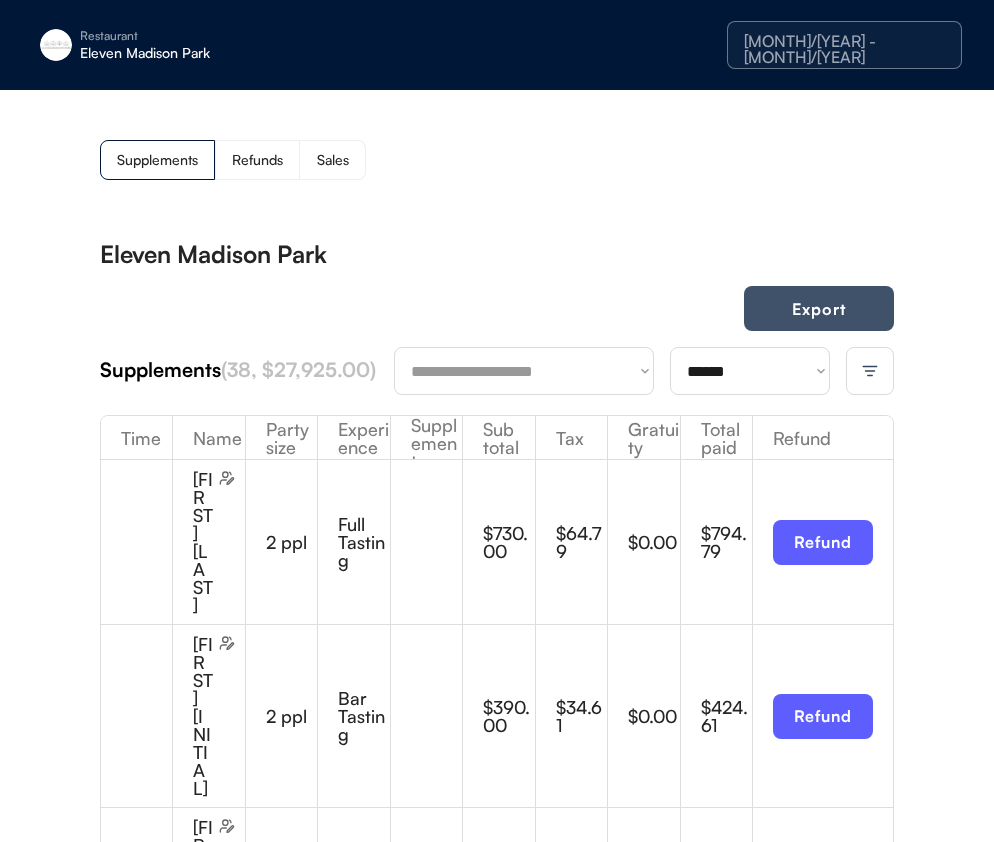 drag, startPoint x: 846, startPoint y: 312, endPoint x: 695, endPoint y: 448, distance: 203.21663 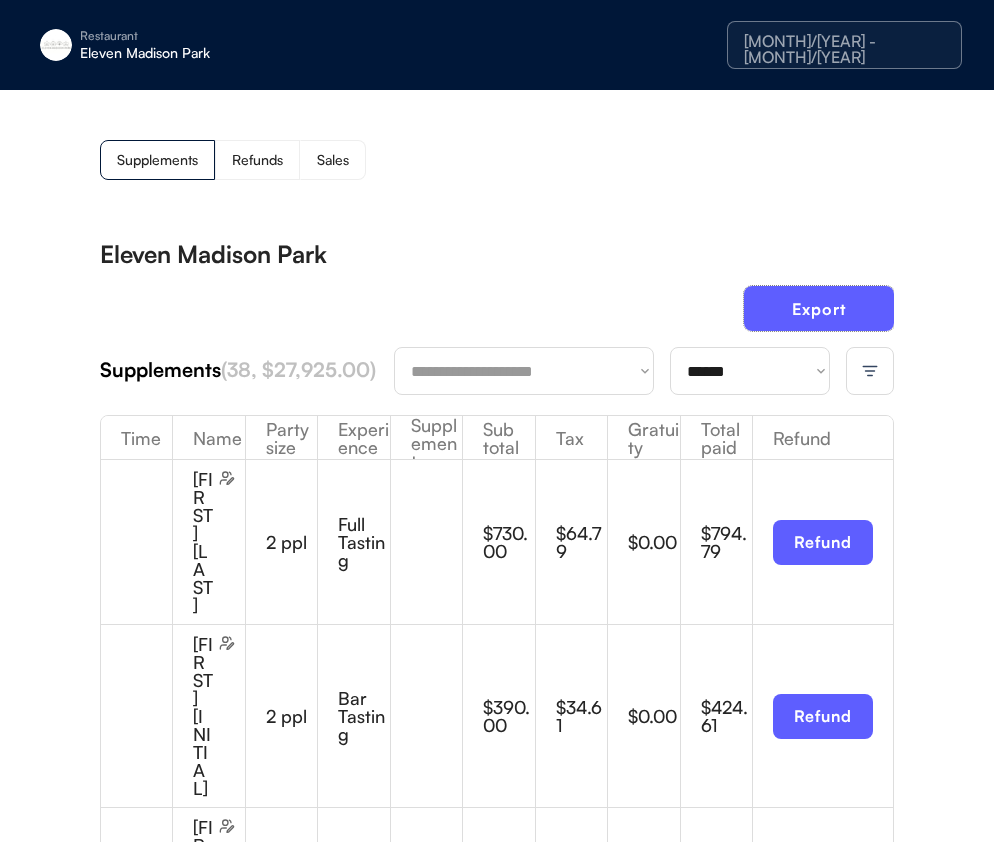 click on "Eleven Madison Park" at bounding box center (206, 53) 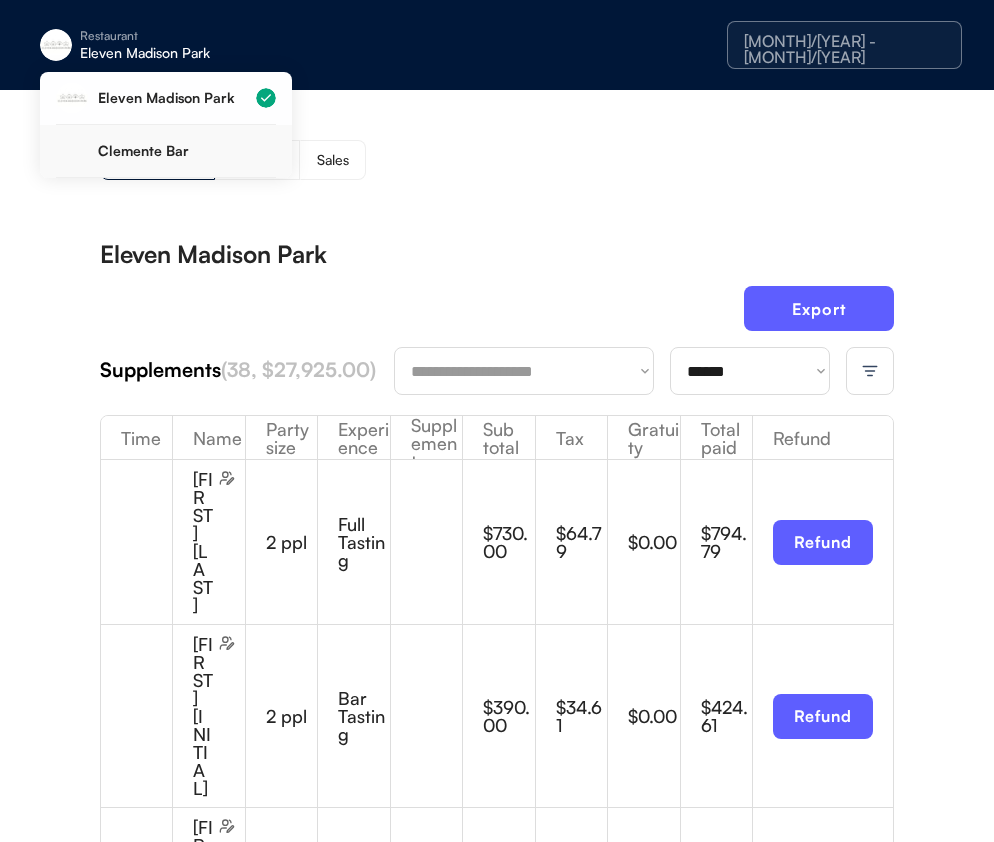 click on "Clemente Bar" at bounding box center (166, 151) 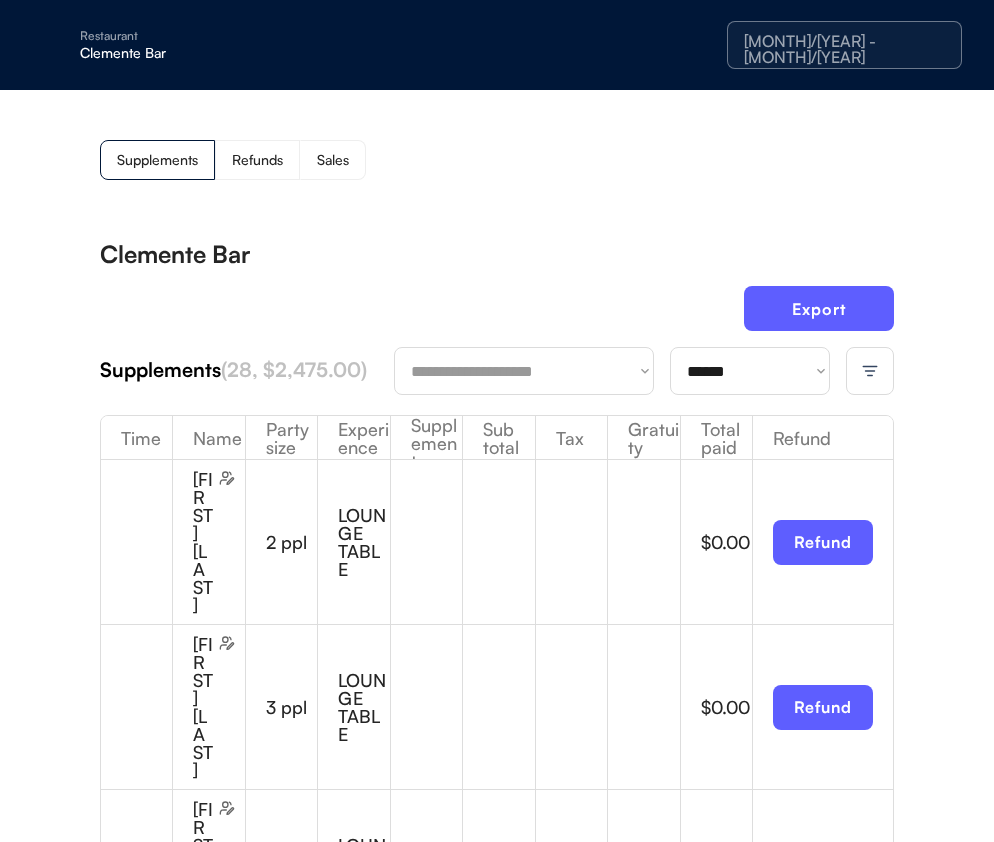 click on "Clemente Bar" at bounding box center [497, 254] 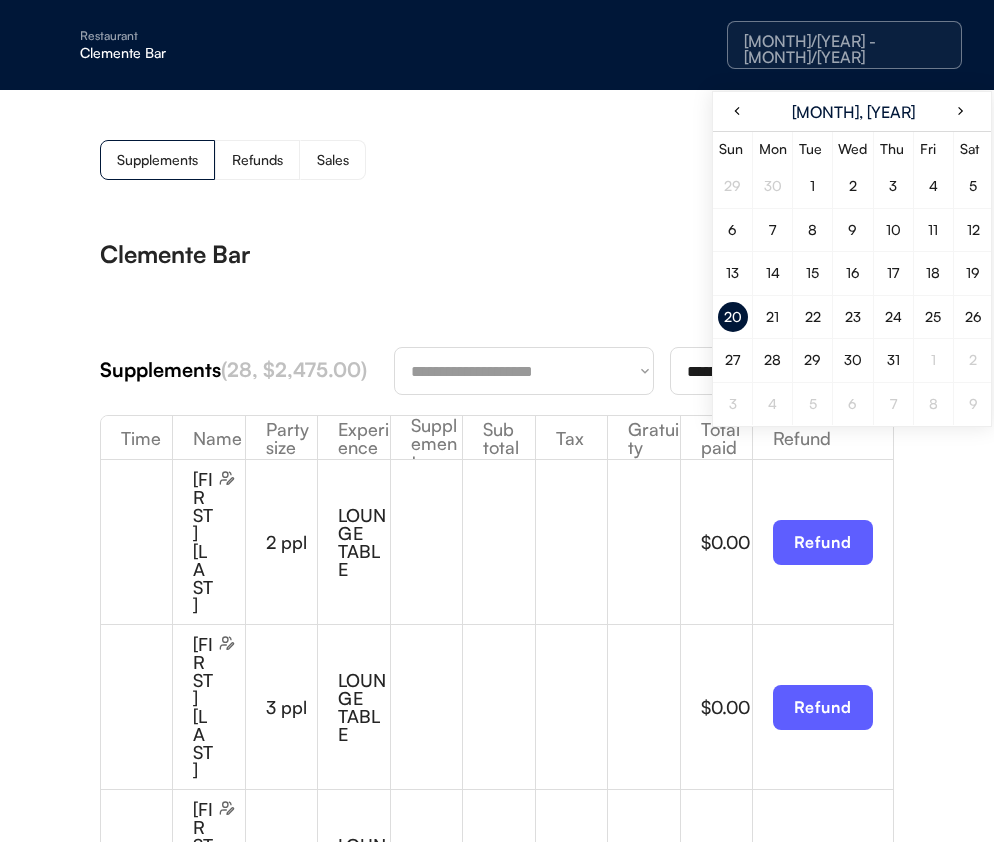 click on "18" at bounding box center [933, 273] 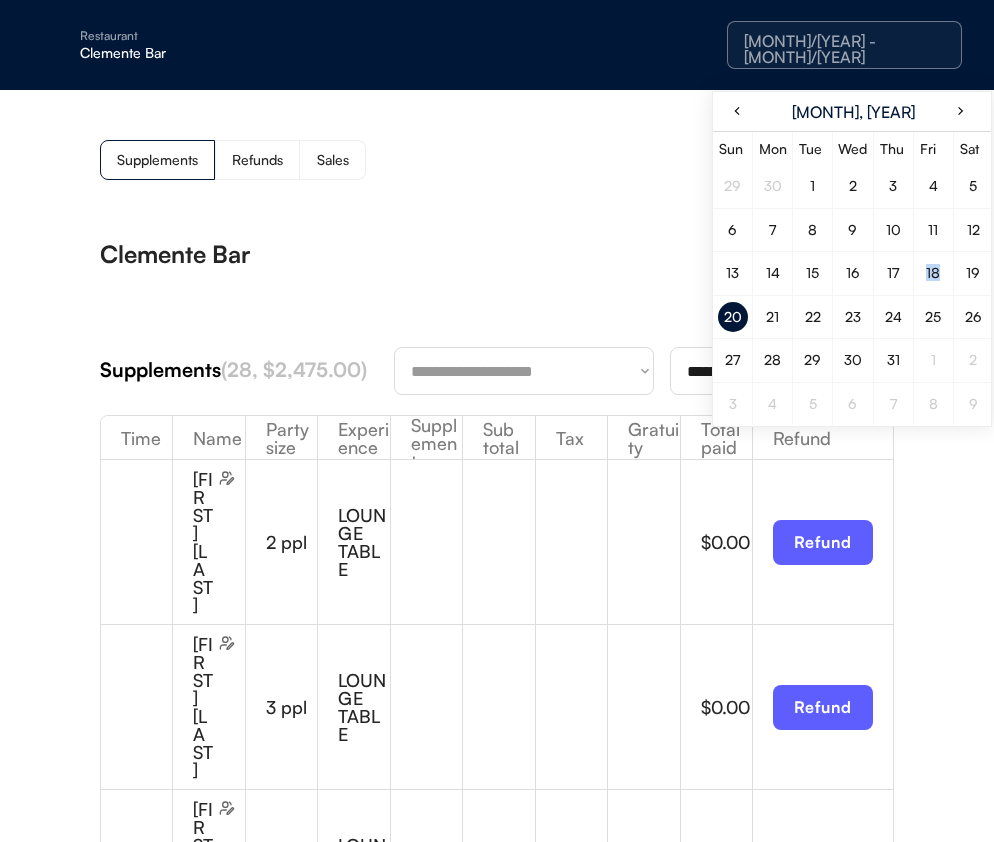 click on "18" at bounding box center [933, 273] 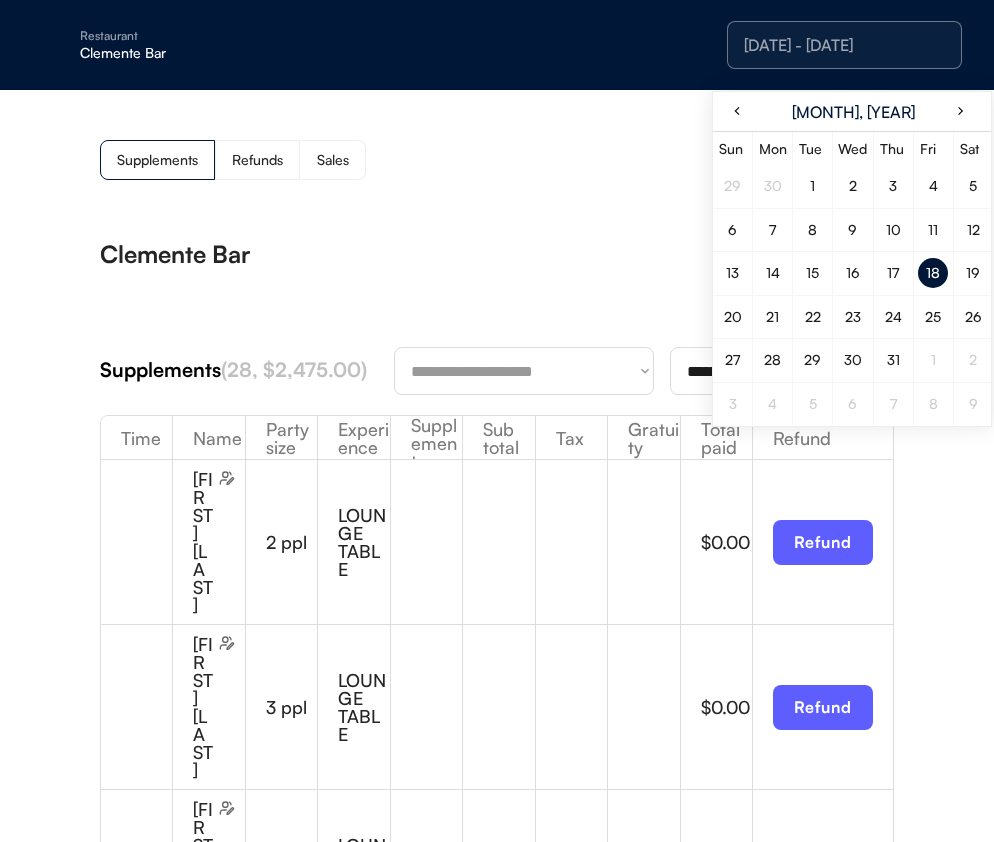 drag, startPoint x: 489, startPoint y: 193, endPoint x: 533, endPoint y: 225, distance: 54.405884 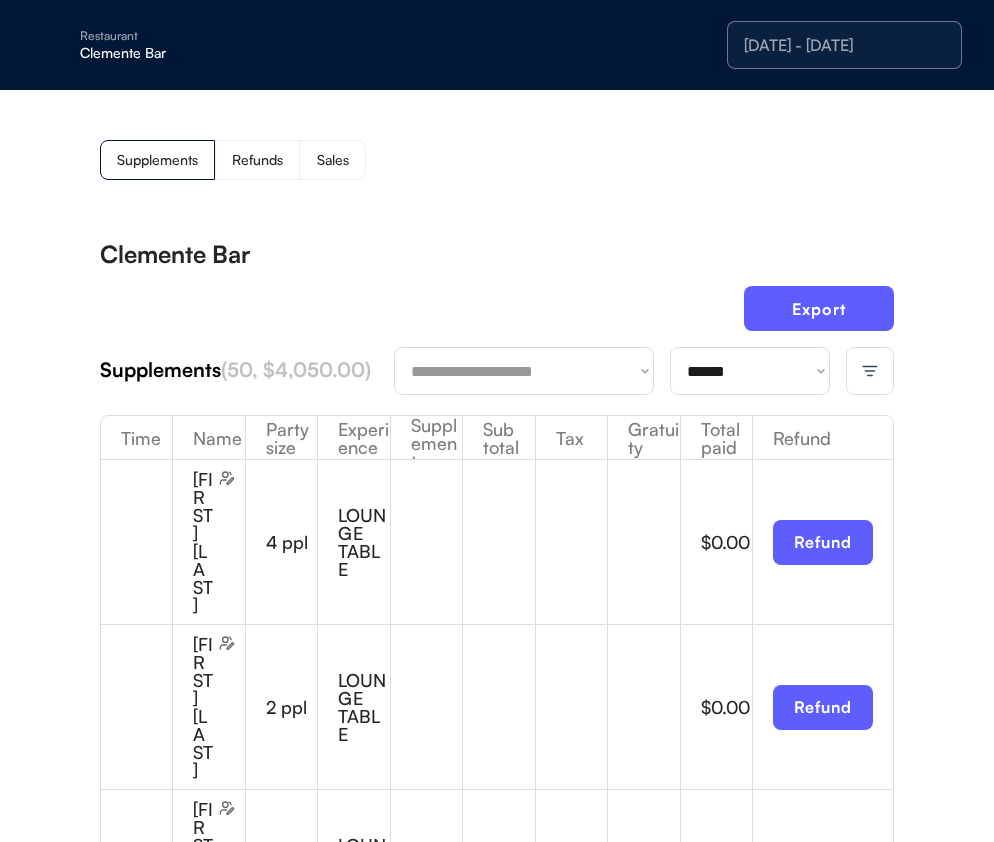 click at bounding box center [870, 371] 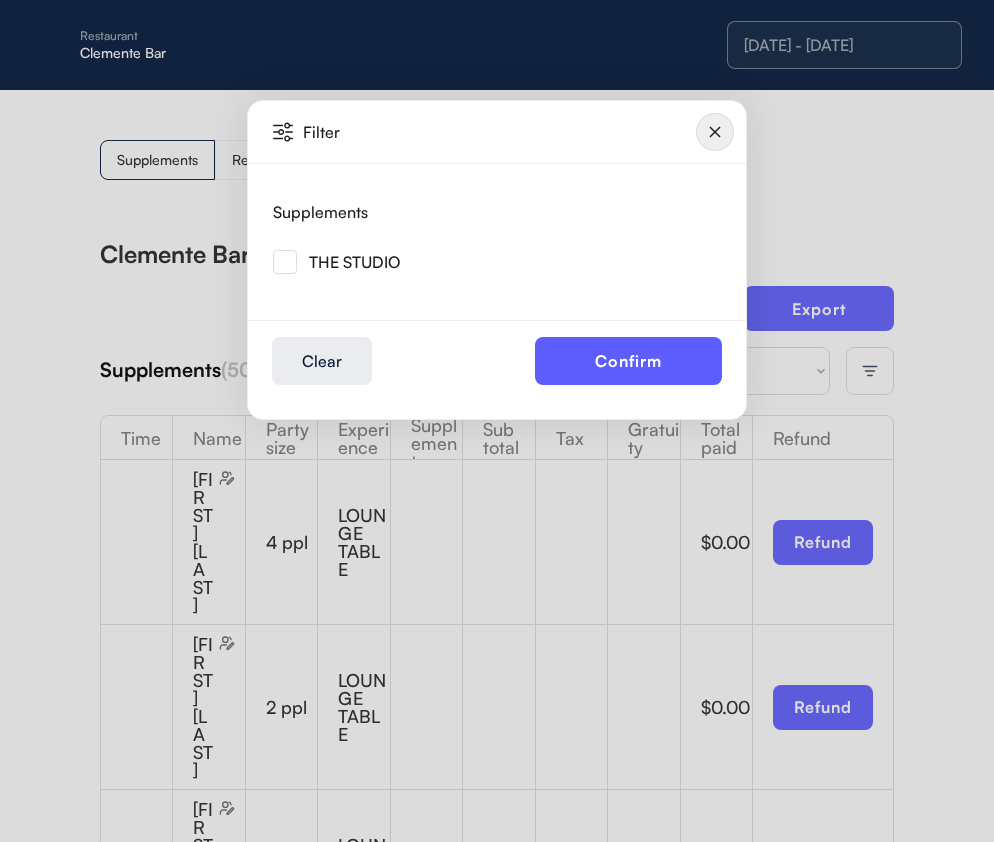 click on "THE STUDIO" at bounding box center [336, 262] 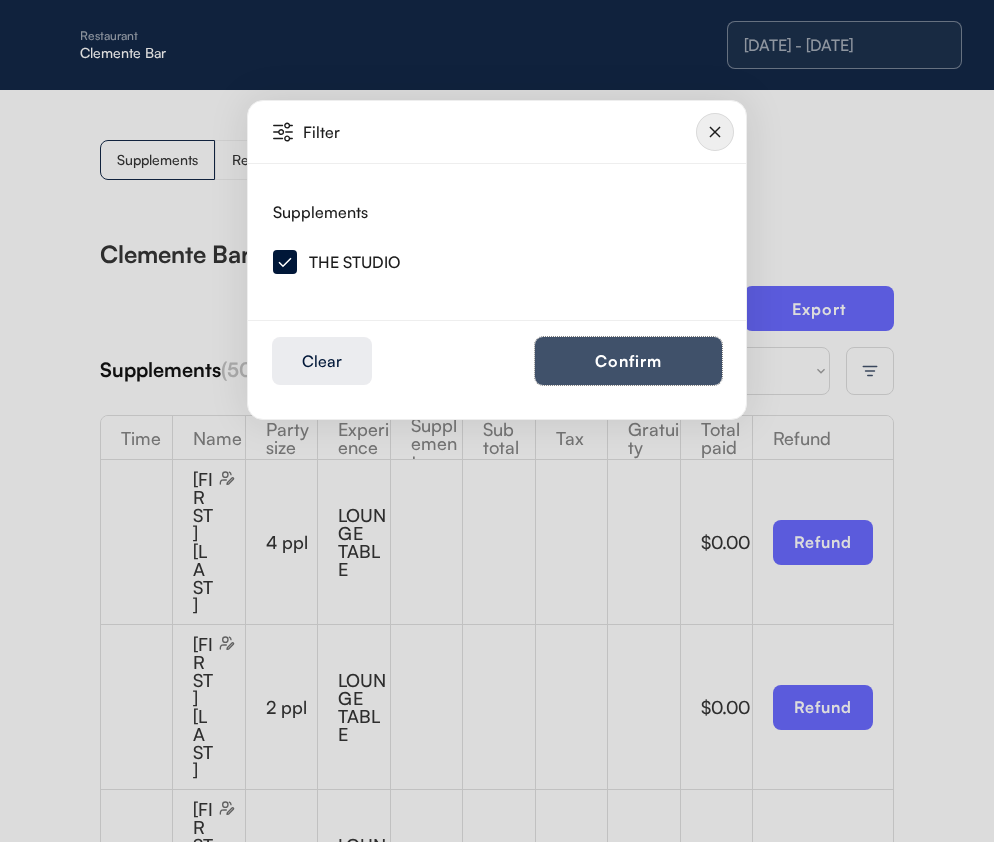 click on "Confirm" at bounding box center [628, 361] 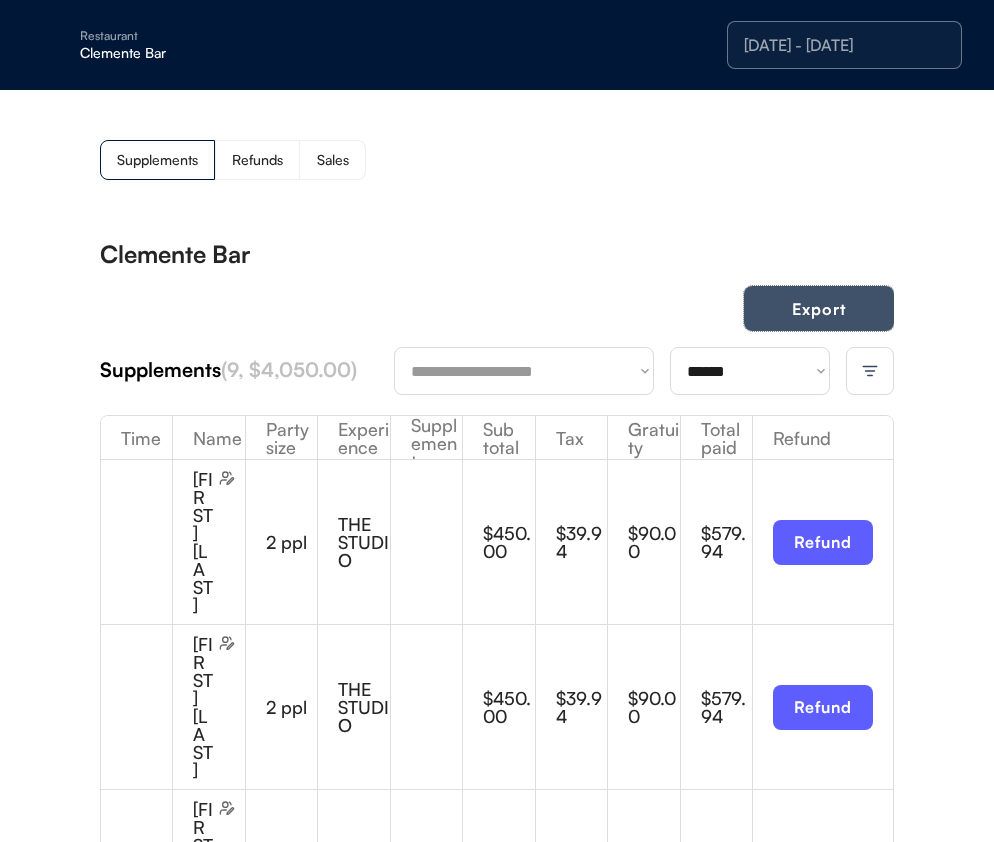 click on "Export" at bounding box center [819, 308] 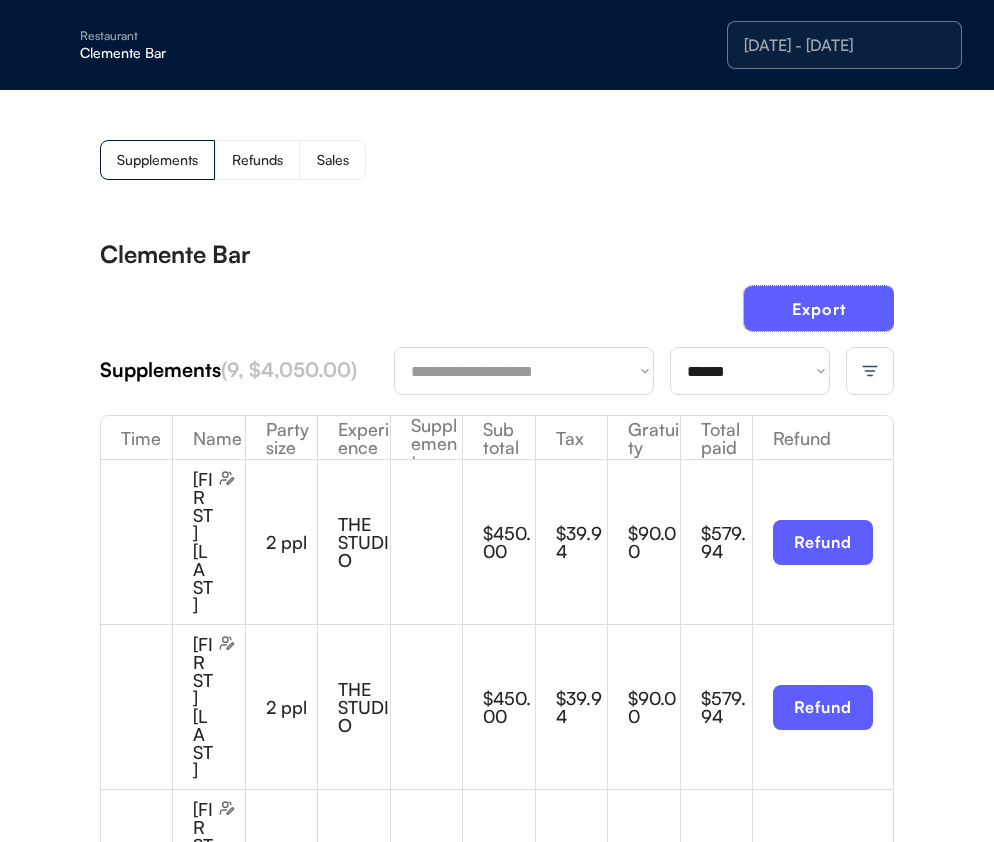 click on "7/18/25 - 7/18/25" at bounding box center [844, 45] 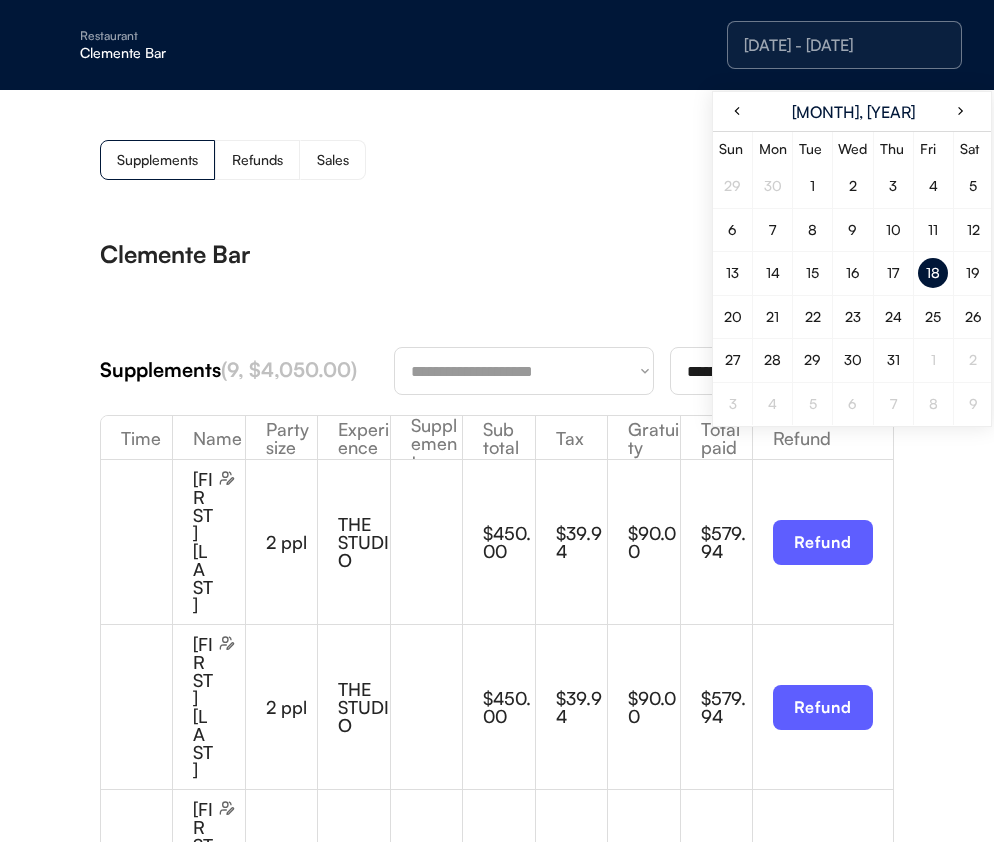 click on "19" at bounding box center (973, 273) 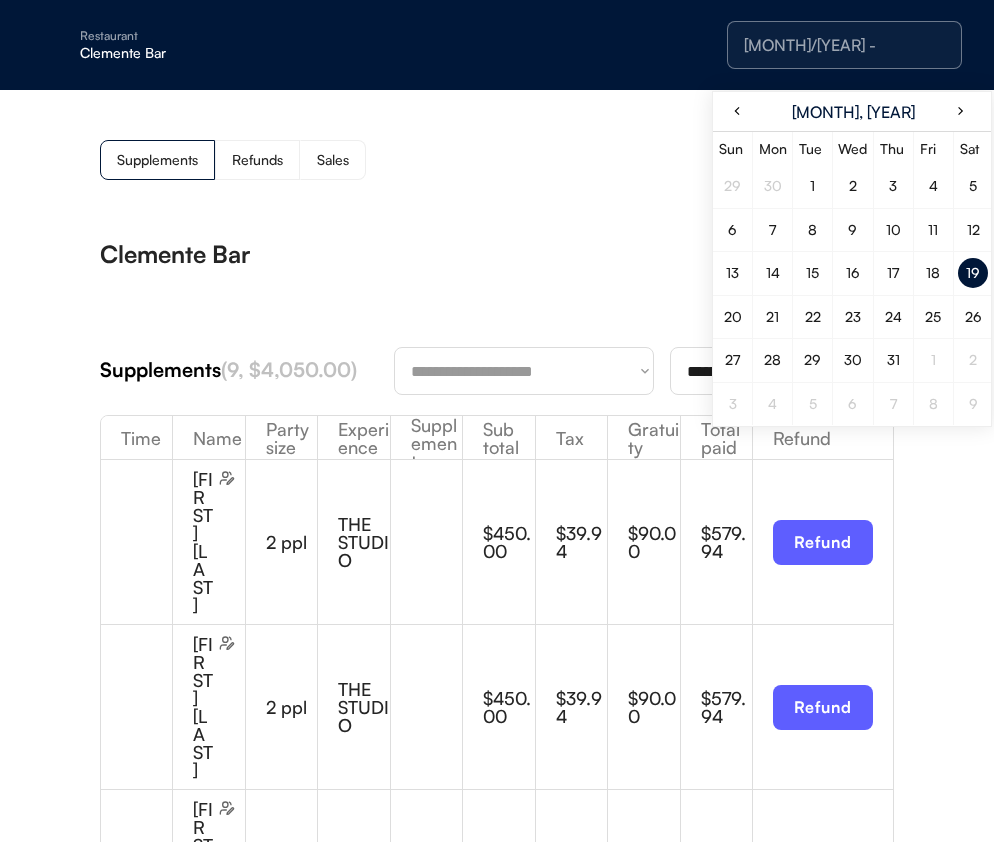 click on "19" at bounding box center (973, 273) 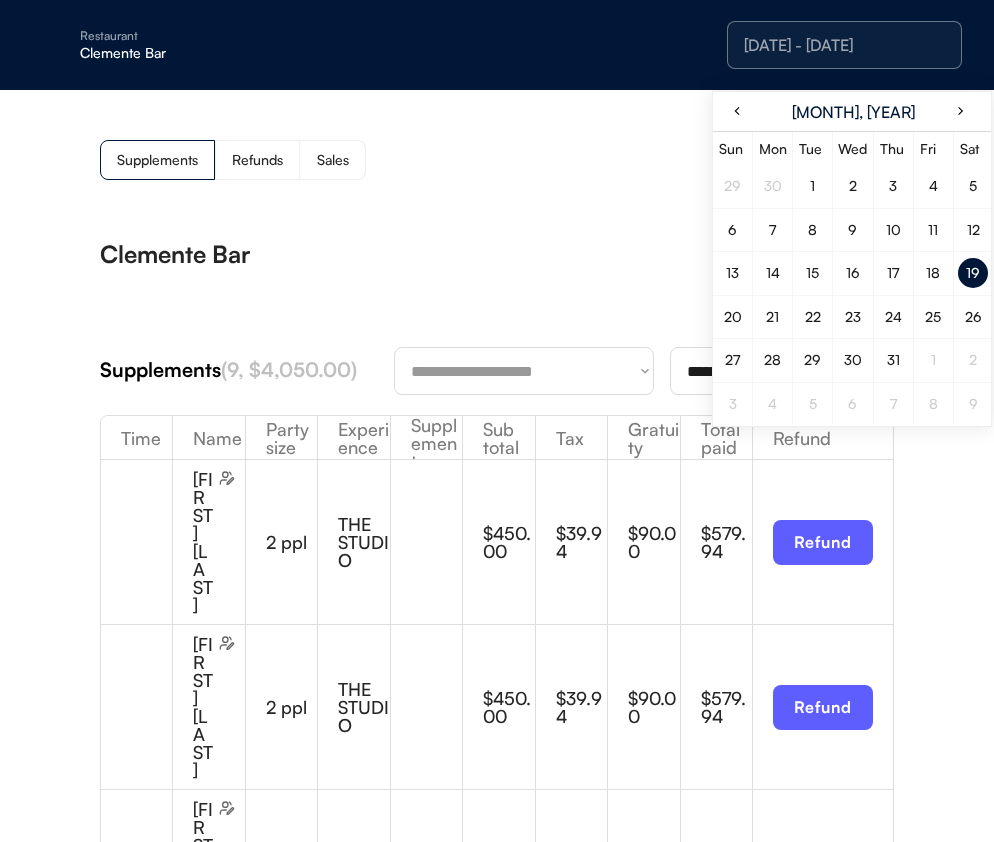 click on "**********" at bounding box center [497, 1114] 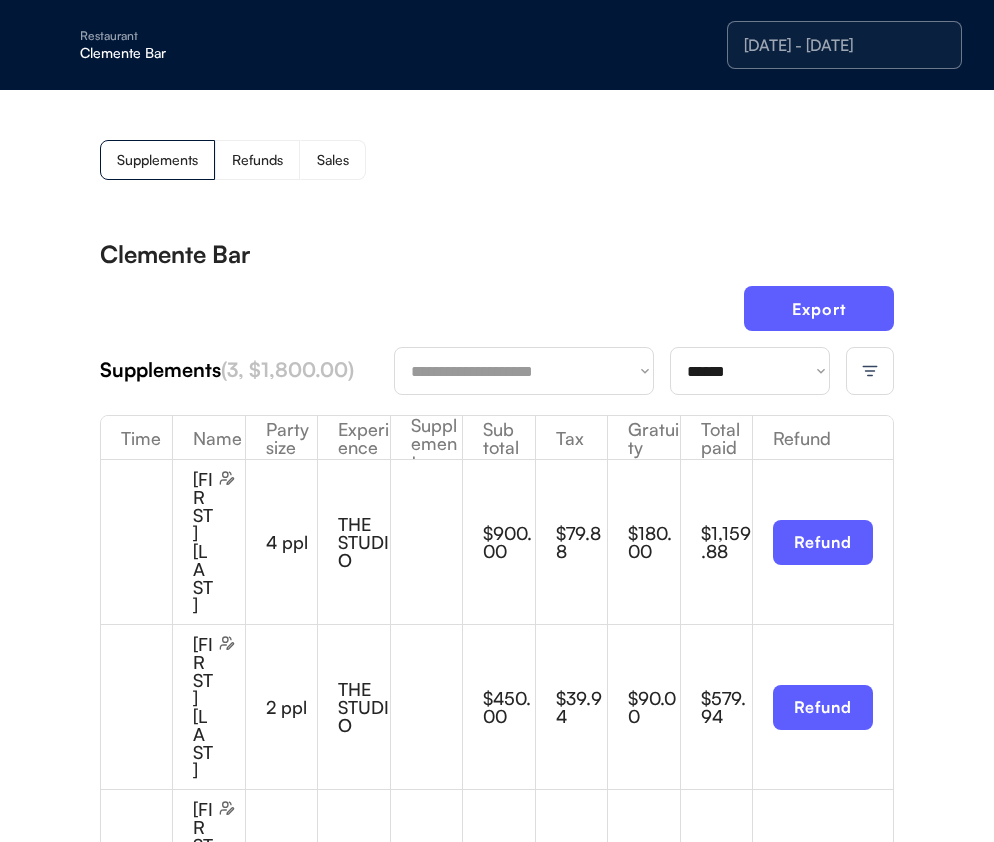 drag, startPoint x: 428, startPoint y: 207, endPoint x: 438, endPoint y: 210, distance: 10.440307 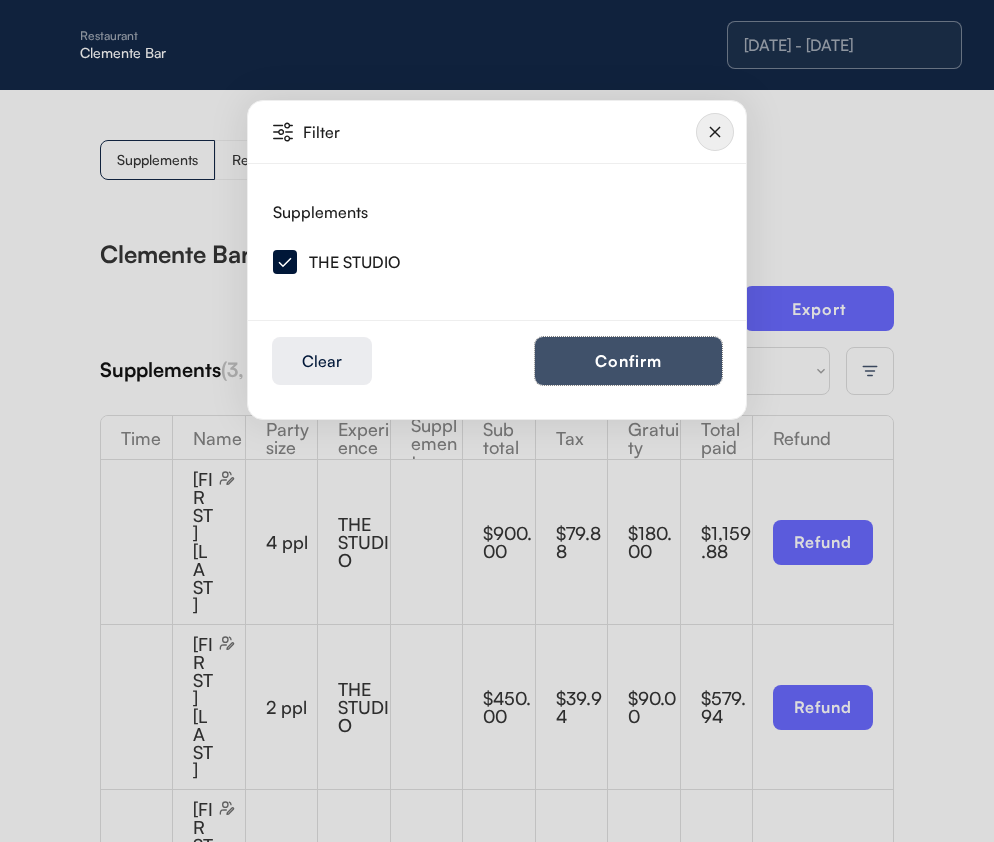click on "Confirm" at bounding box center (628, 361) 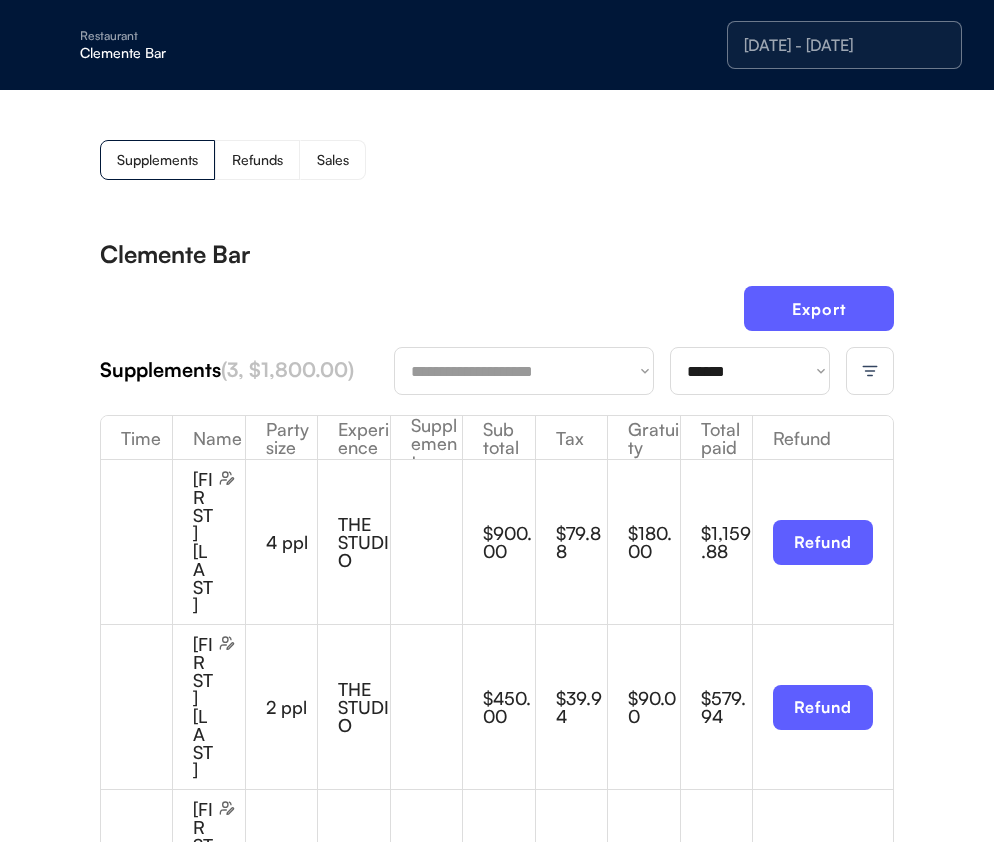 click on "**********" at bounding box center [497, 681] 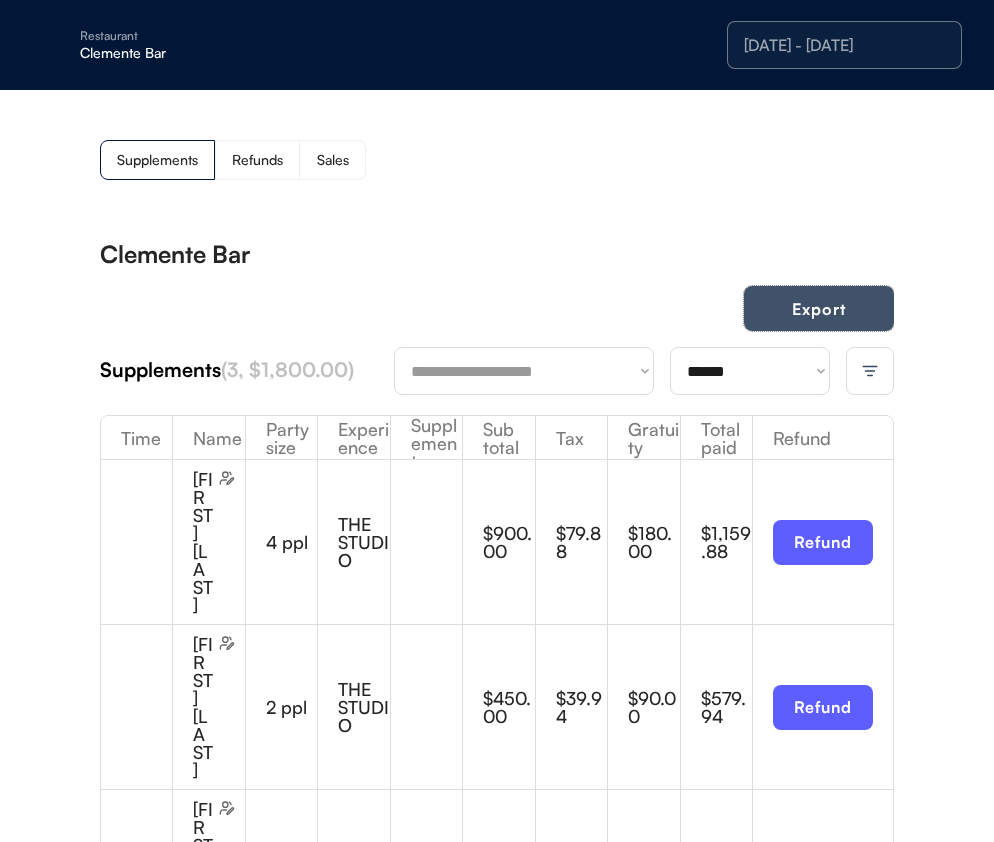 drag, startPoint x: 825, startPoint y: 310, endPoint x: 540, endPoint y: 403, distance: 299.78992 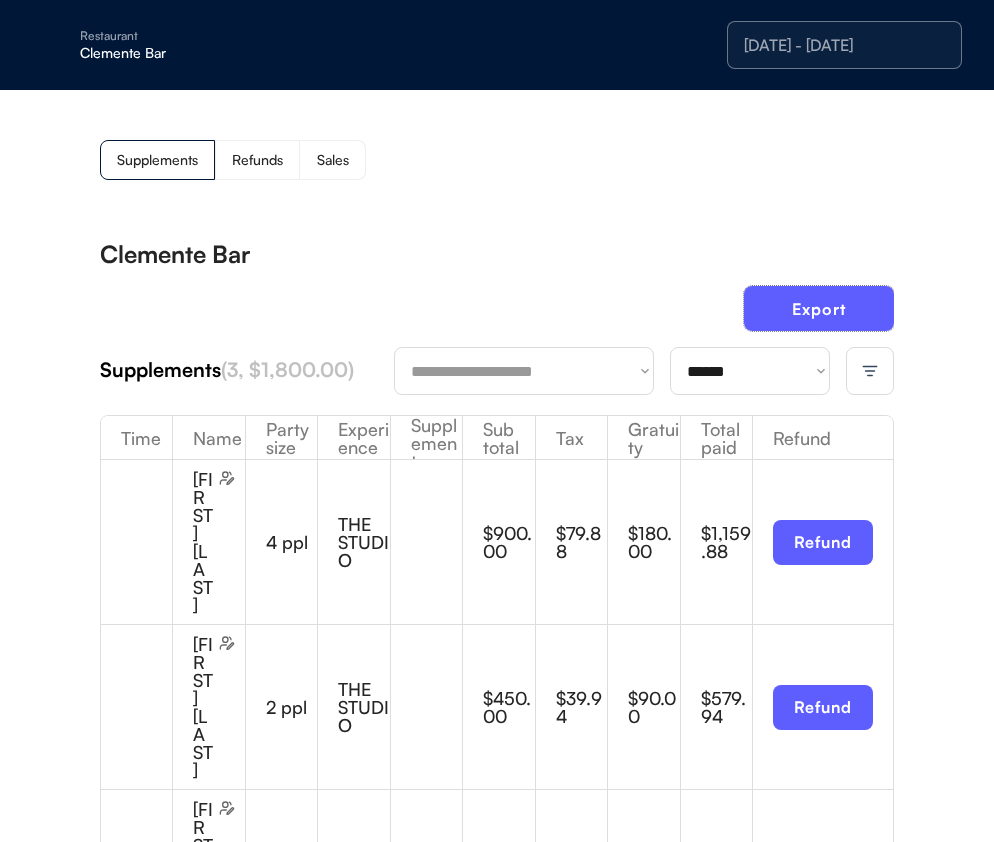 click on "7/19/25 - 7/19/25" at bounding box center (844, 45) 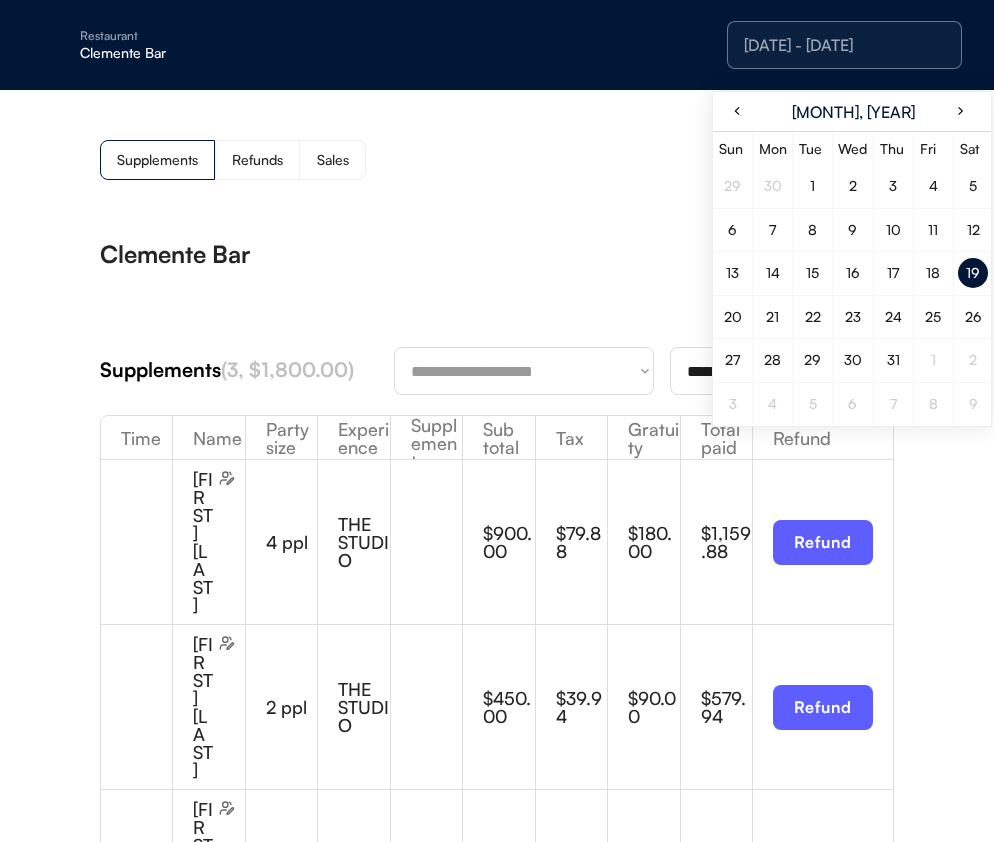 click on "20" at bounding box center [733, 317] 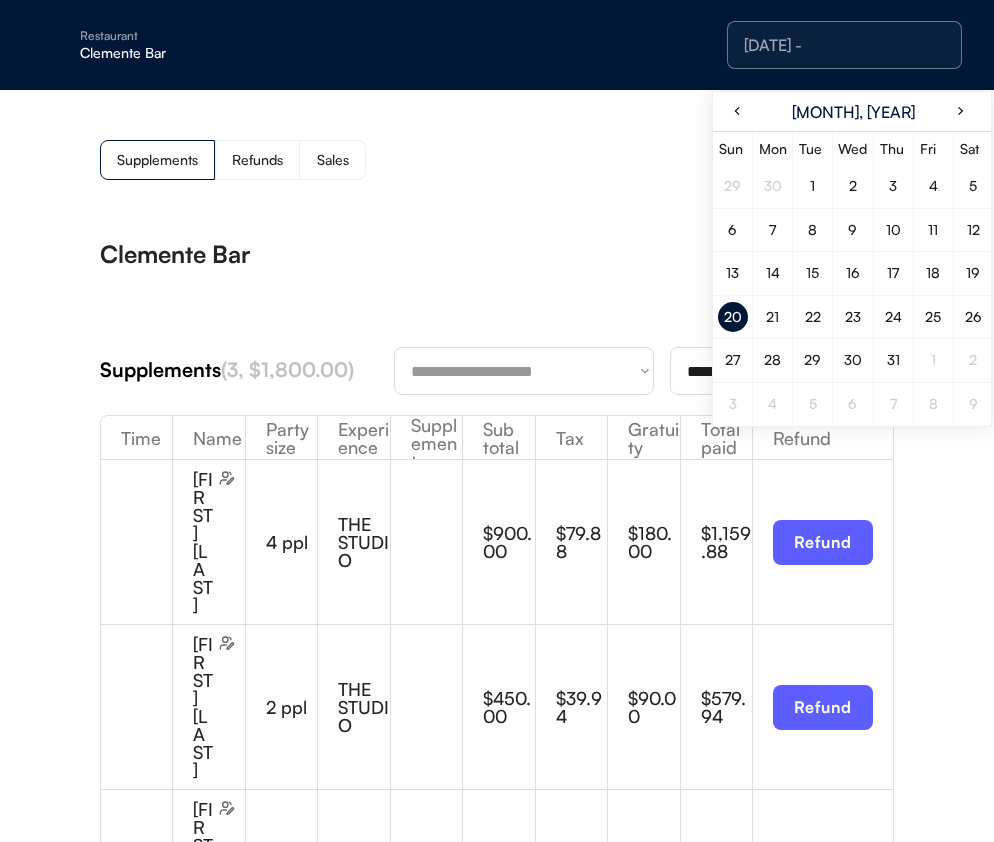 click on "20" at bounding box center [733, 317] 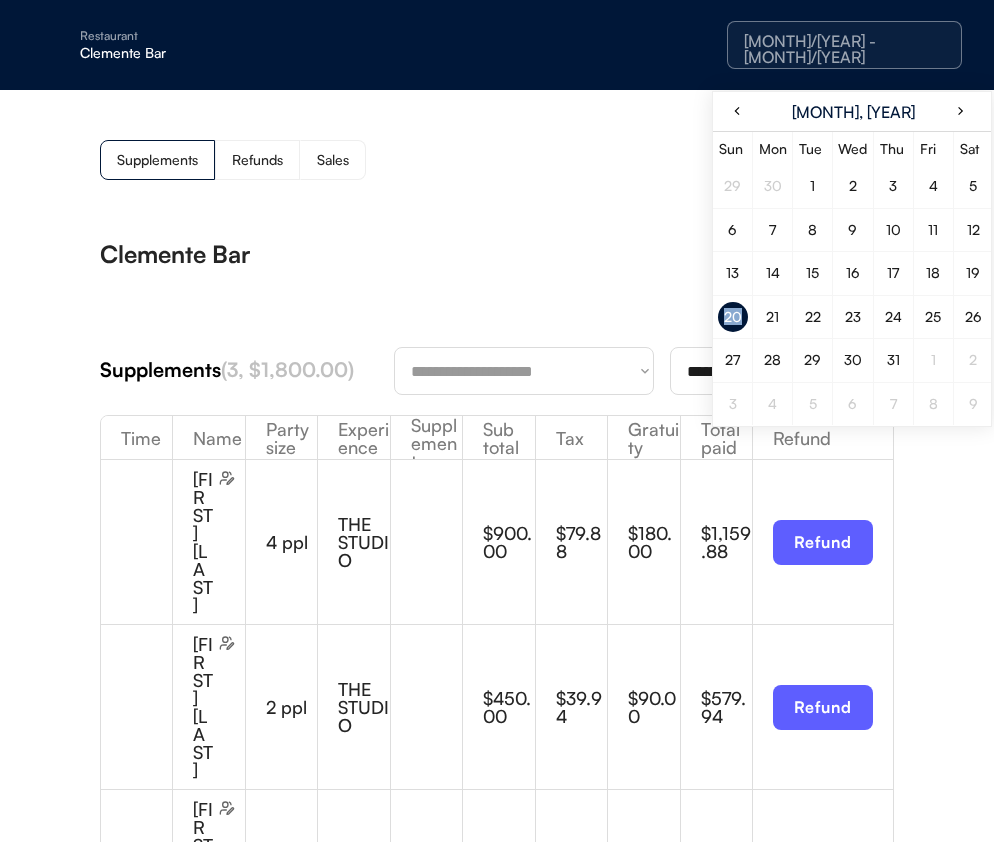 click on "20" at bounding box center (733, 317) 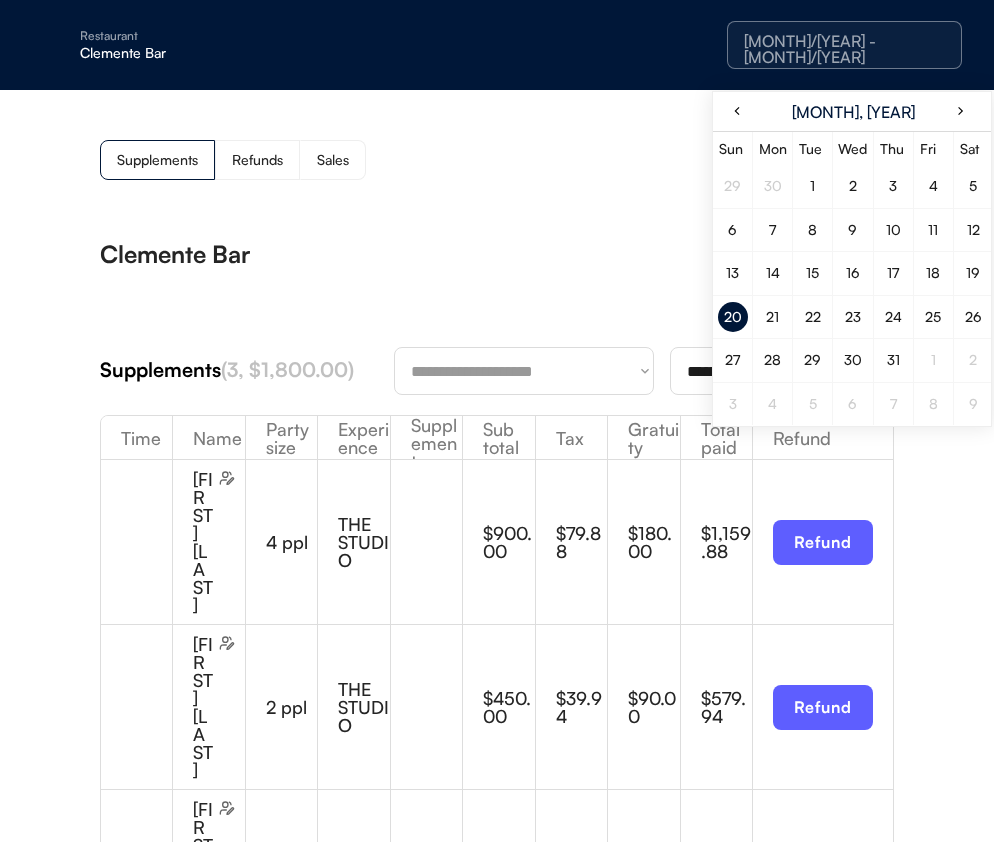 click on "**********" at bounding box center (497, 685) 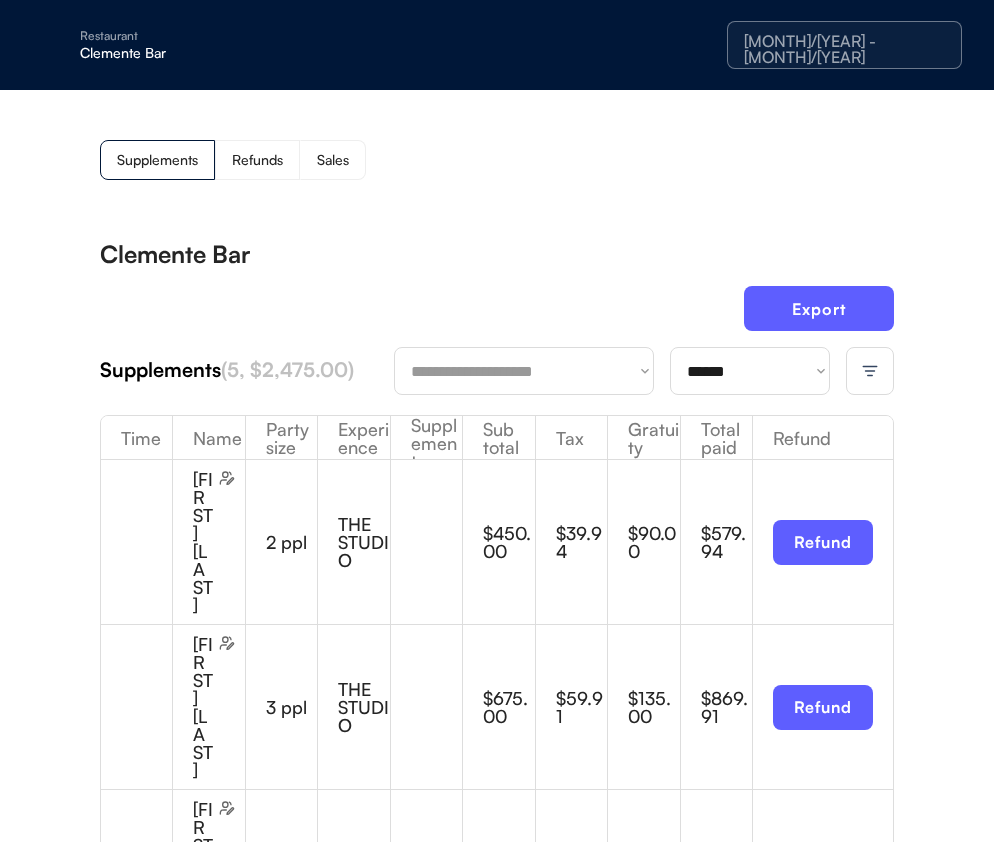 click at bounding box center (870, 371) 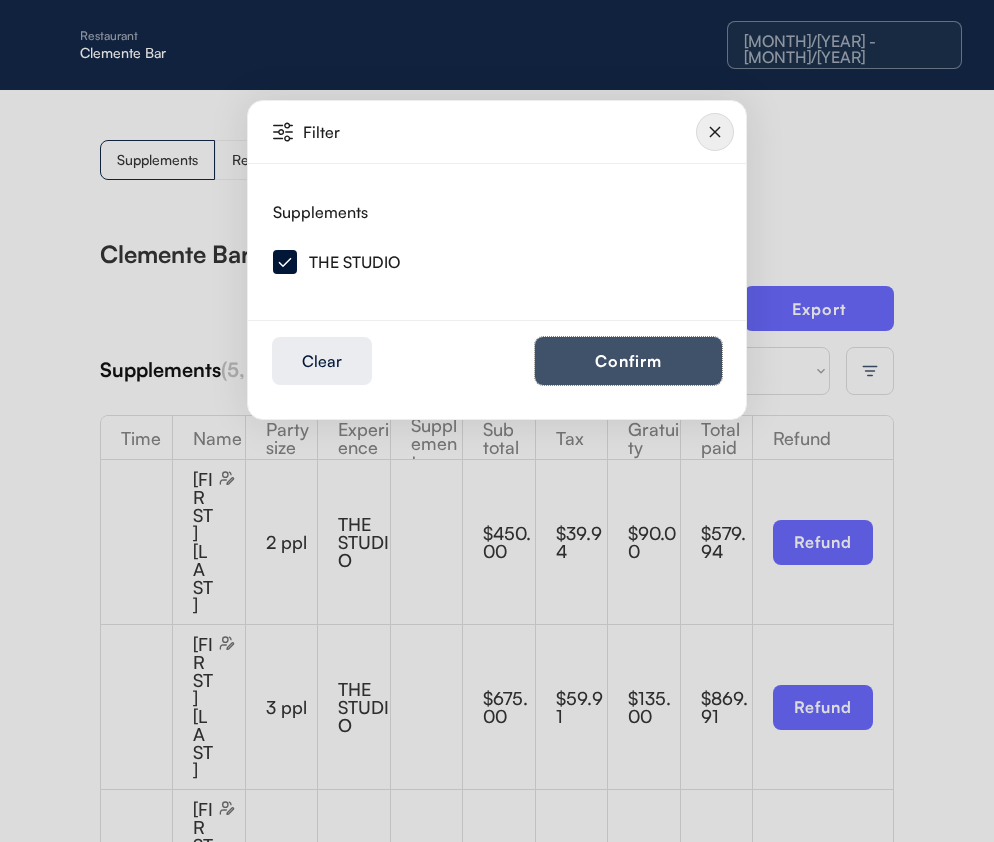 drag, startPoint x: 608, startPoint y: 368, endPoint x: 671, endPoint y: 355, distance: 64.327286 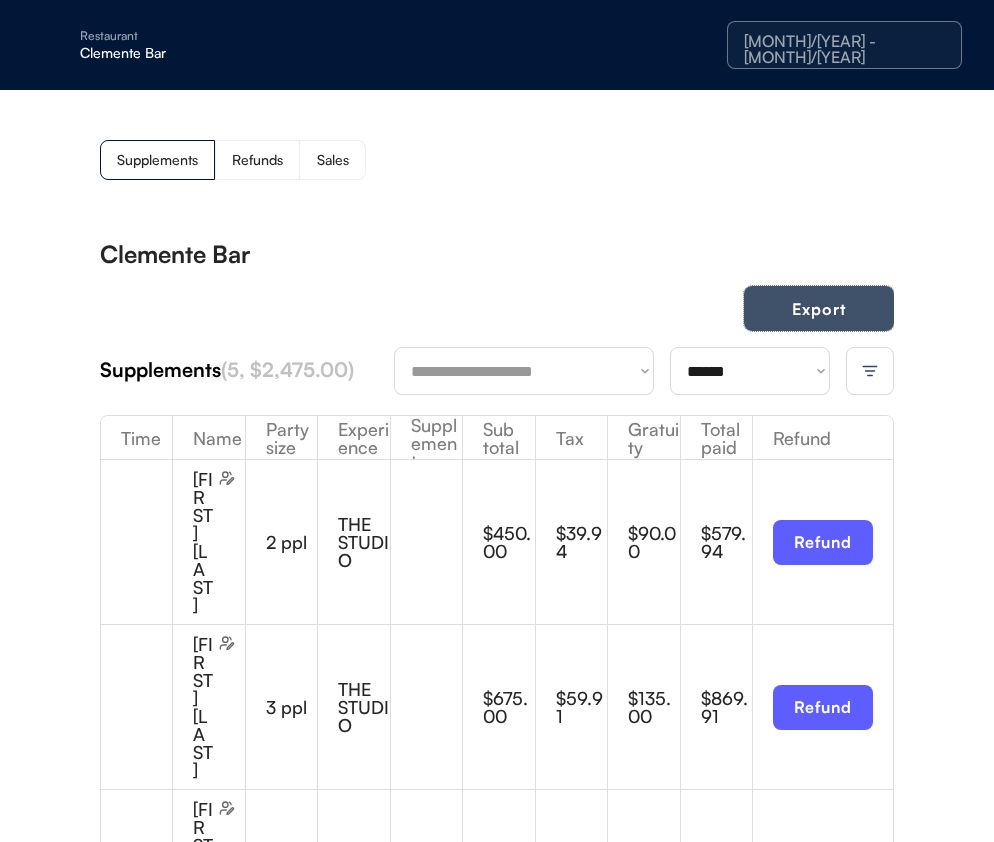 click on "Export" at bounding box center (819, 308) 